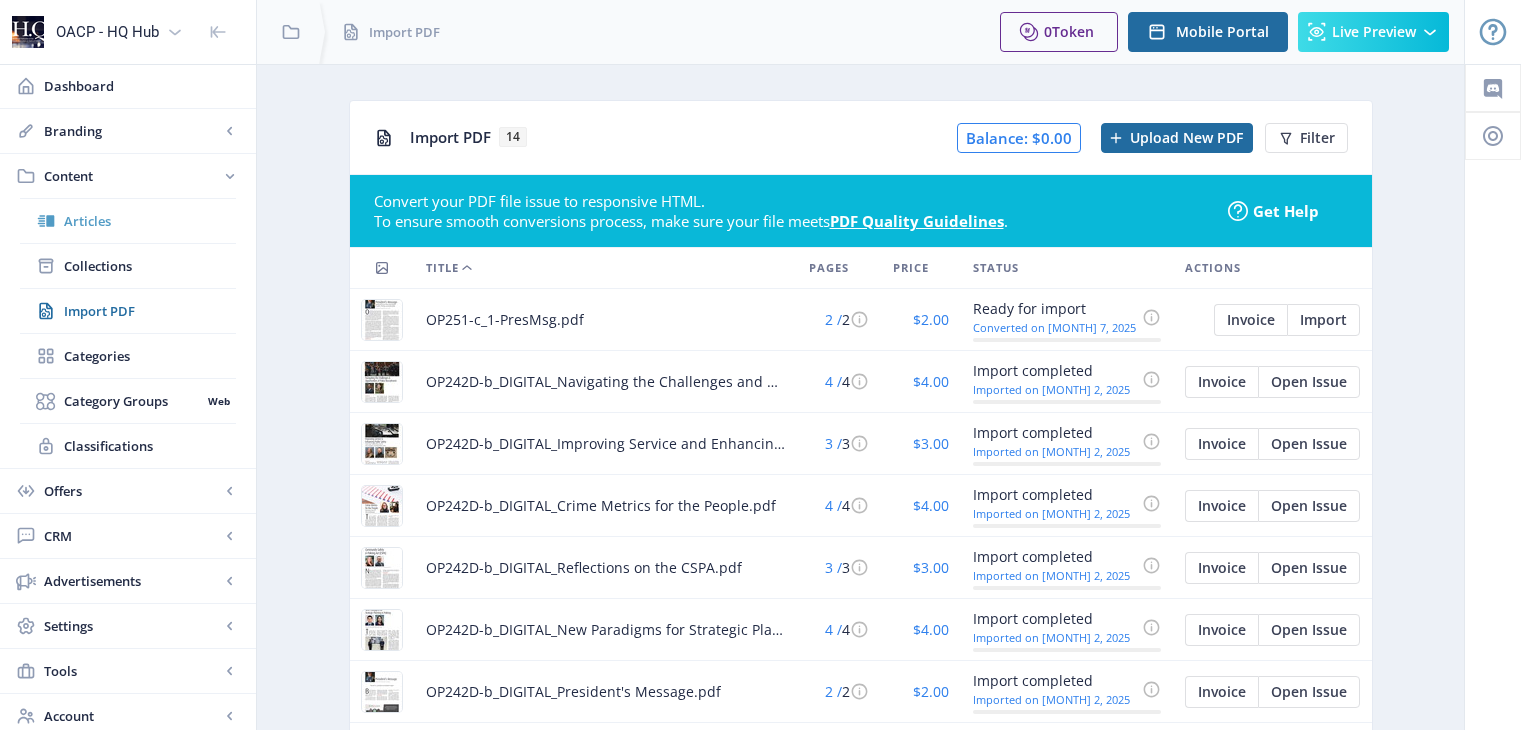 scroll, scrollTop: 12, scrollLeft: 0, axis: vertical 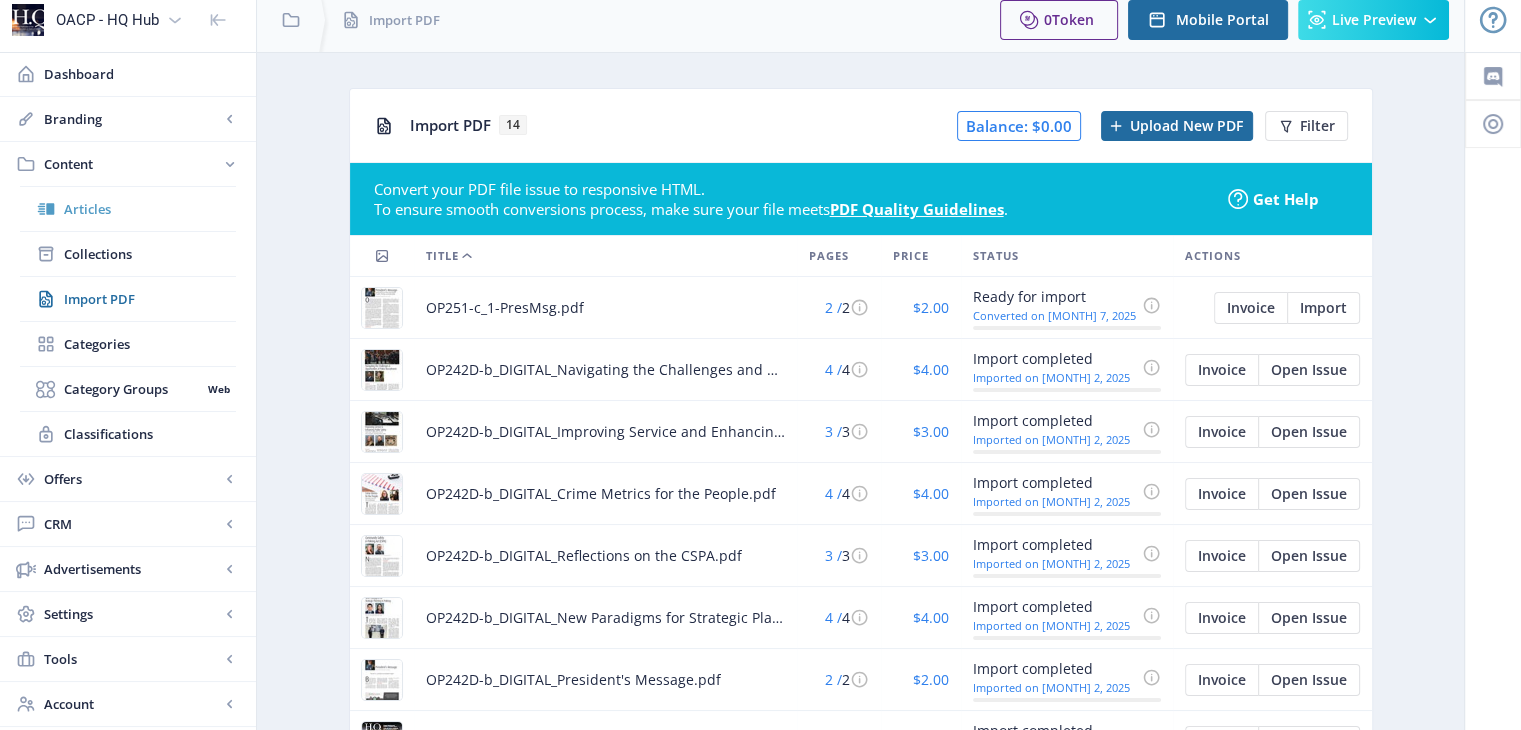click on "Articles" at bounding box center [150, 209] 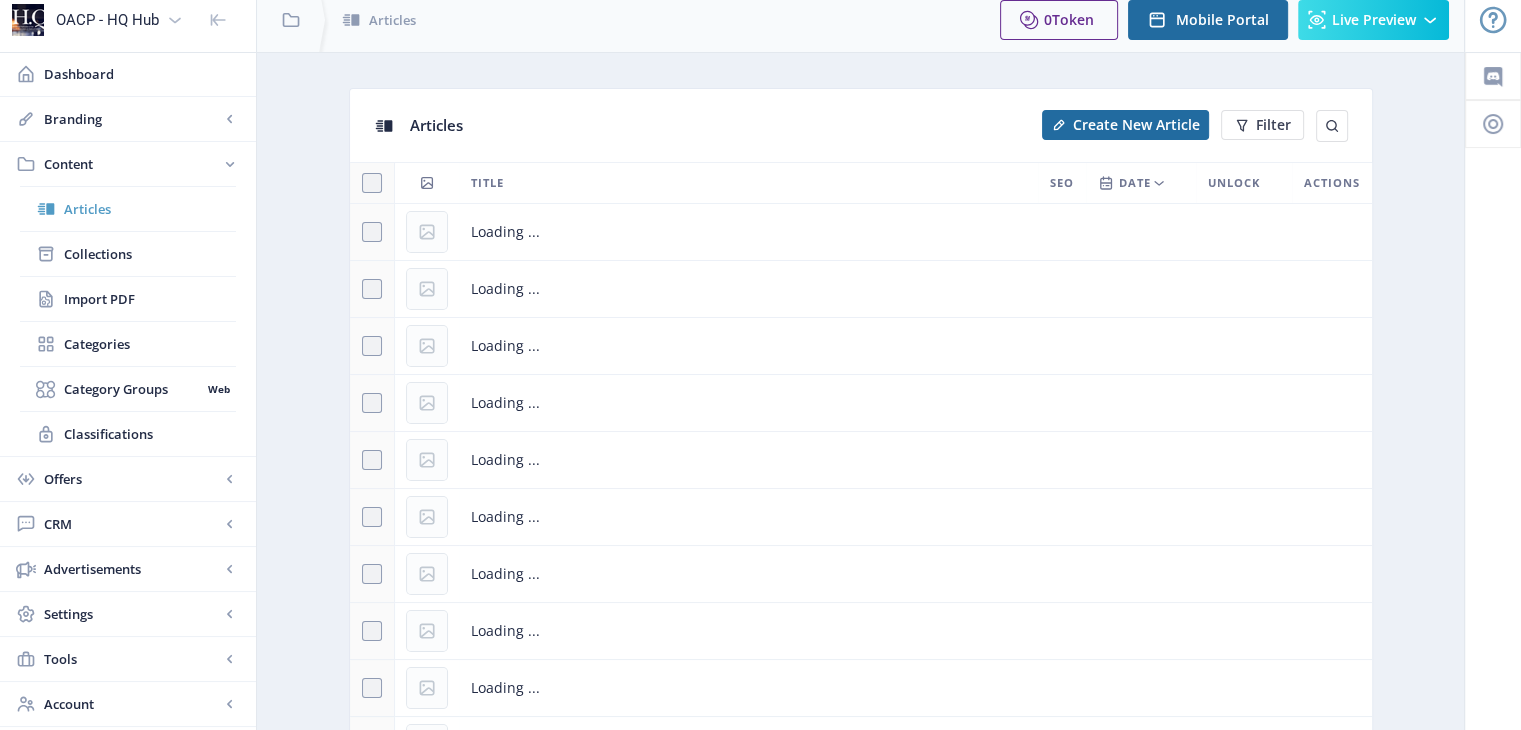 scroll, scrollTop: 0, scrollLeft: 0, axis: both 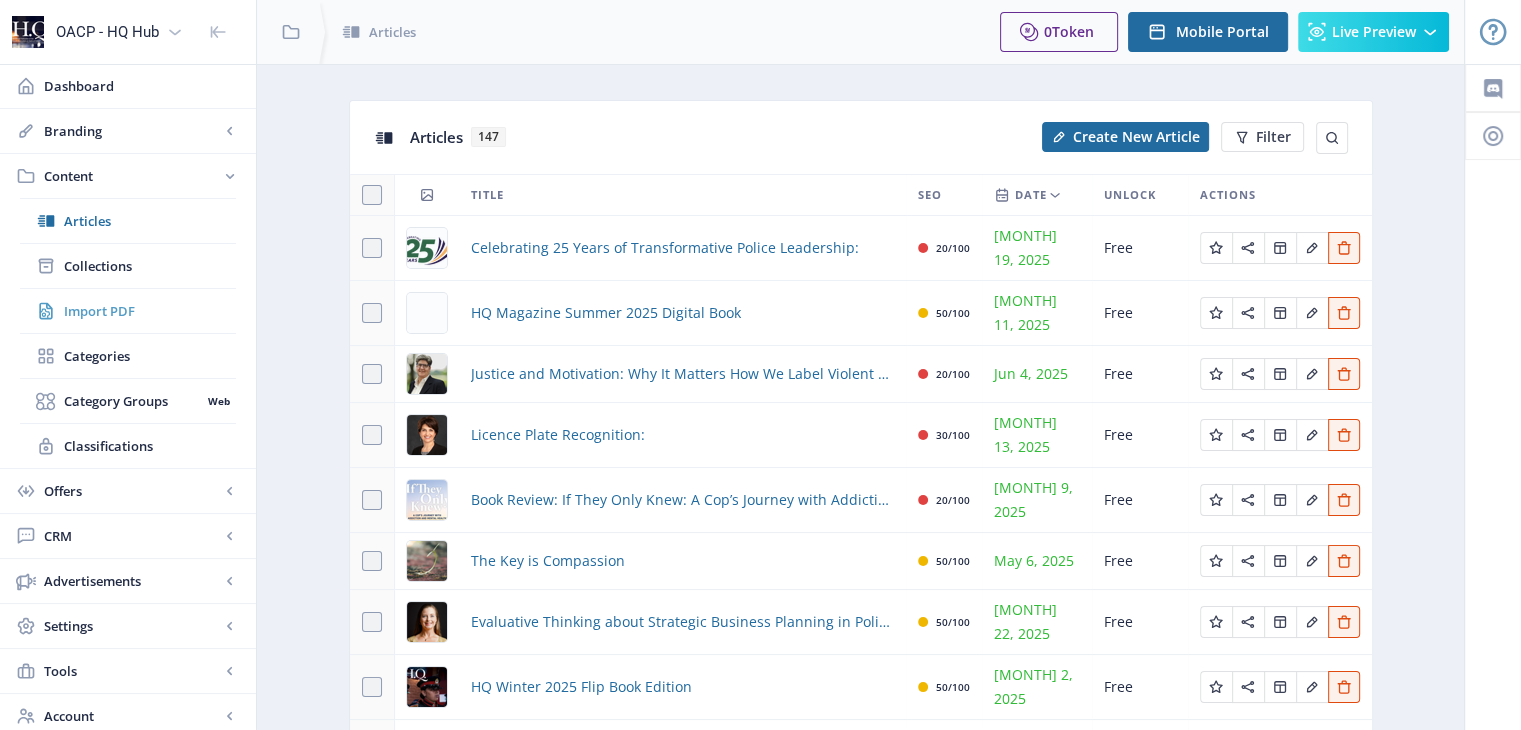 click on "Import PDF" at bounding box center (150, 311) 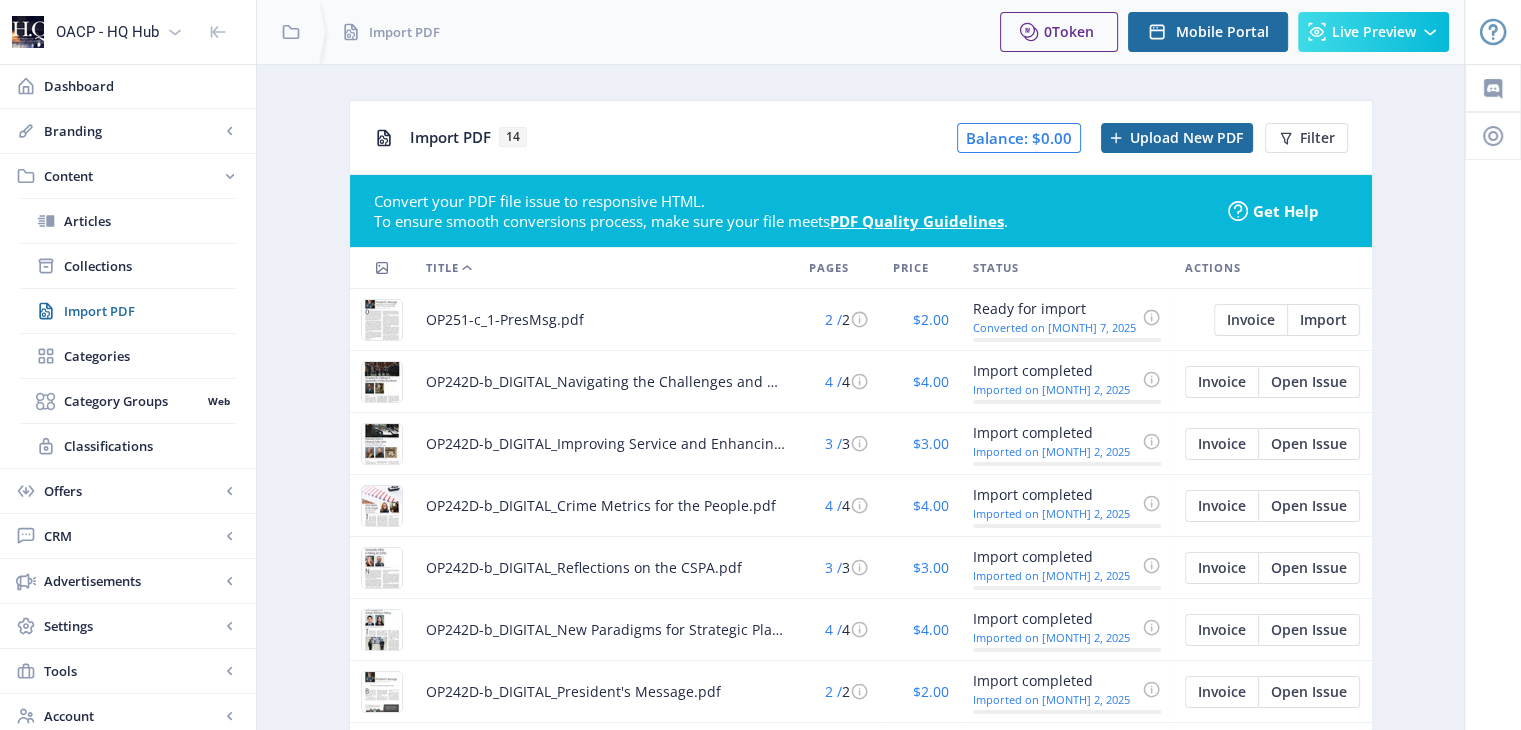 click on "OP251-c_1-PresMsg.pdf" at bounding box center [505, 320] 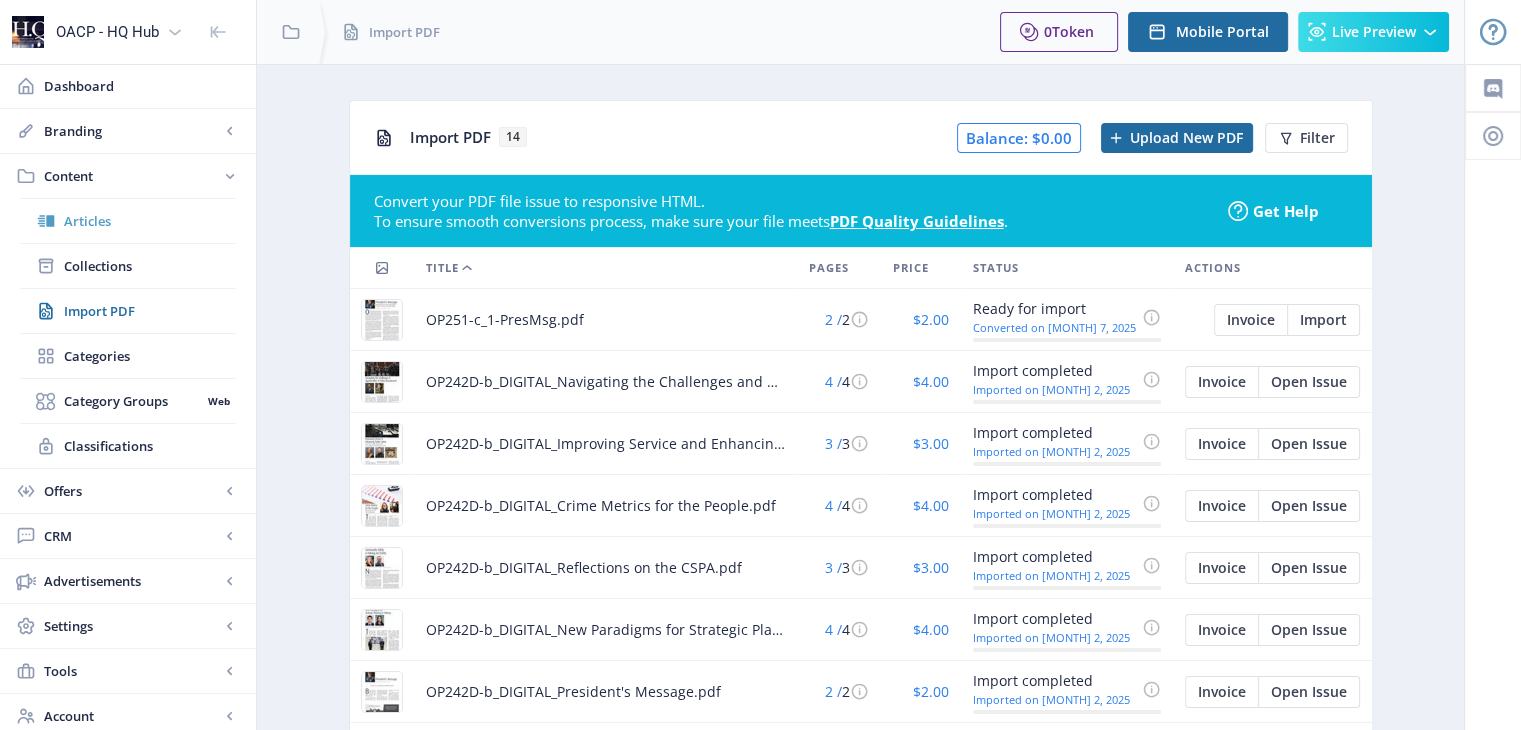 click on "Articles" at bounding box center (150, 221) 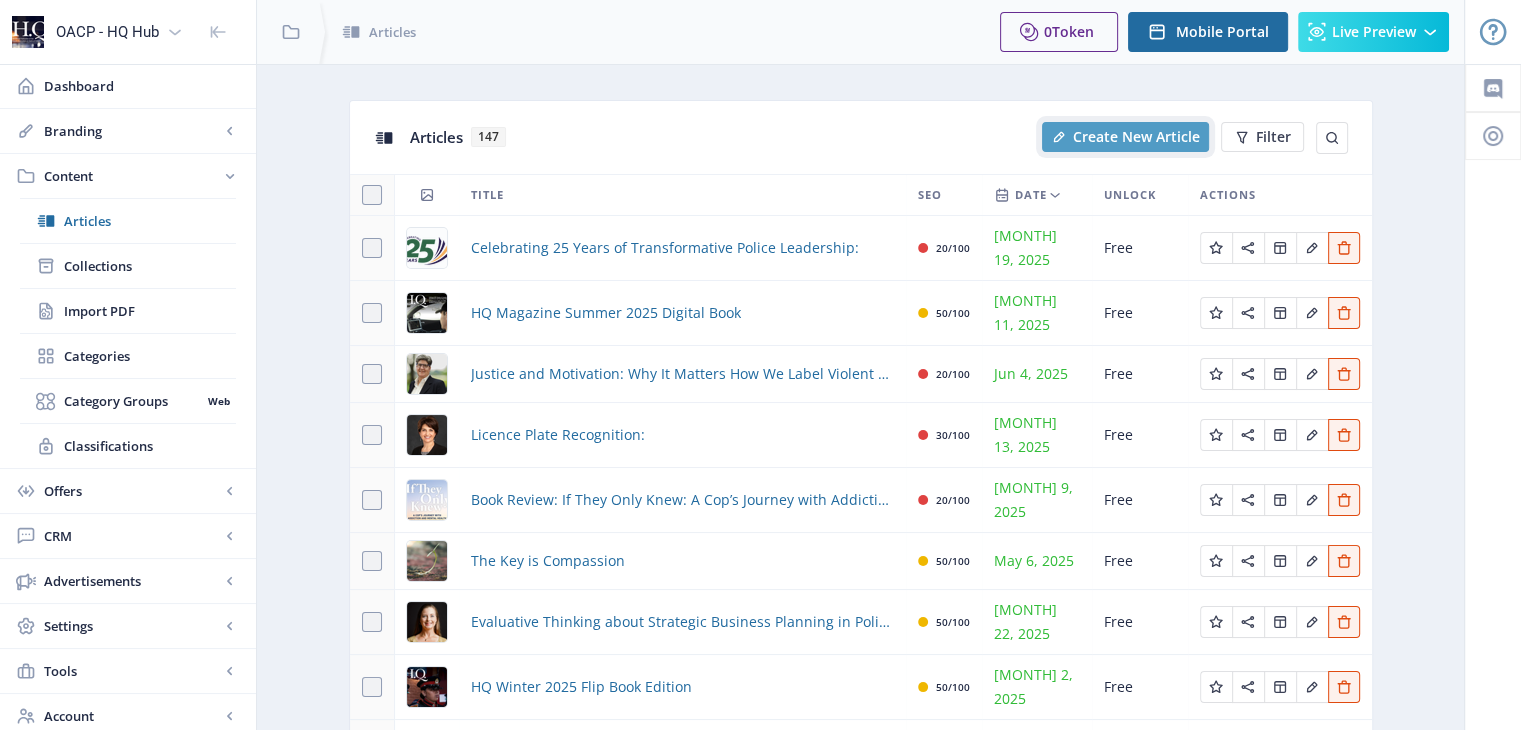click on "Create New Article" at bounding box center [1136, 137] 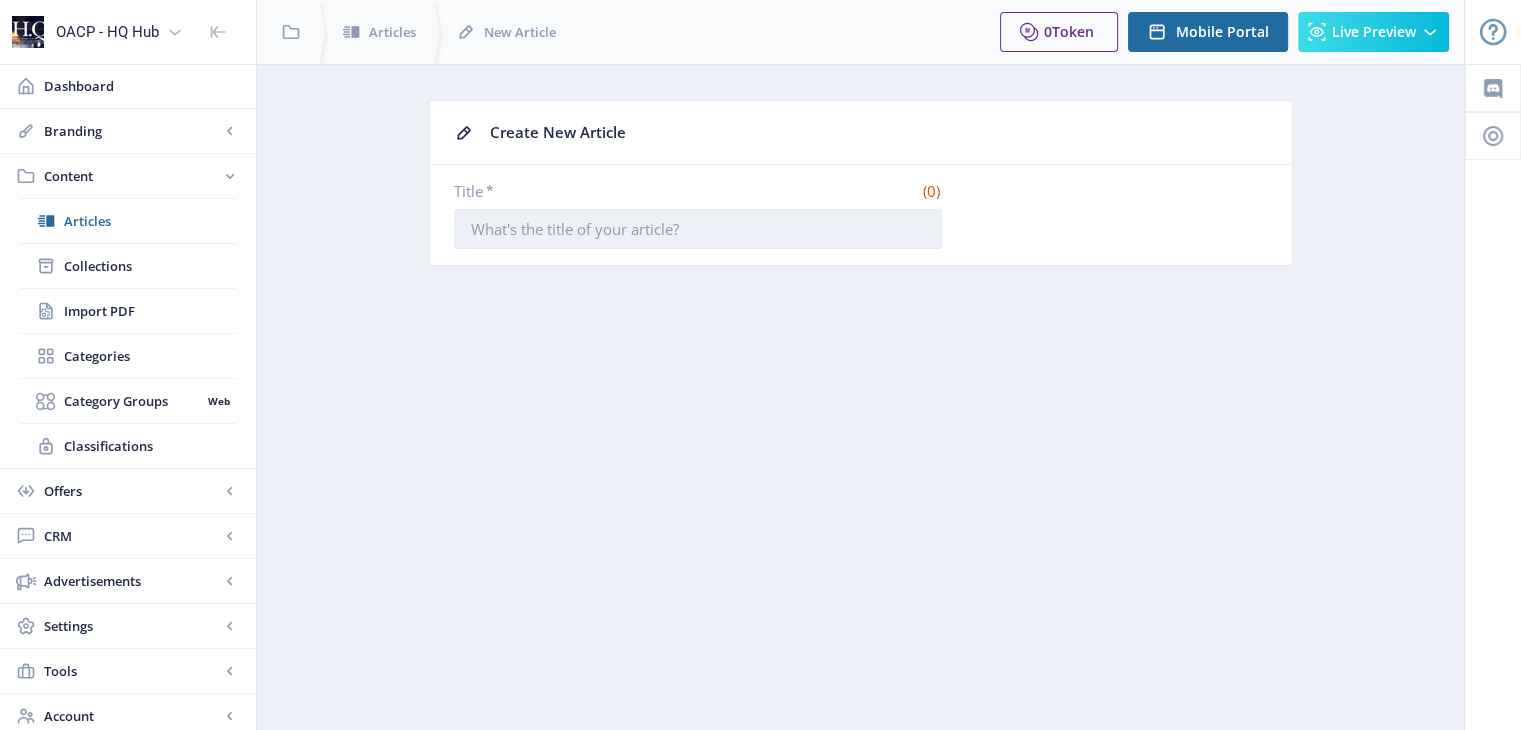 click on "Title   *" at bounding box center (698, 229) 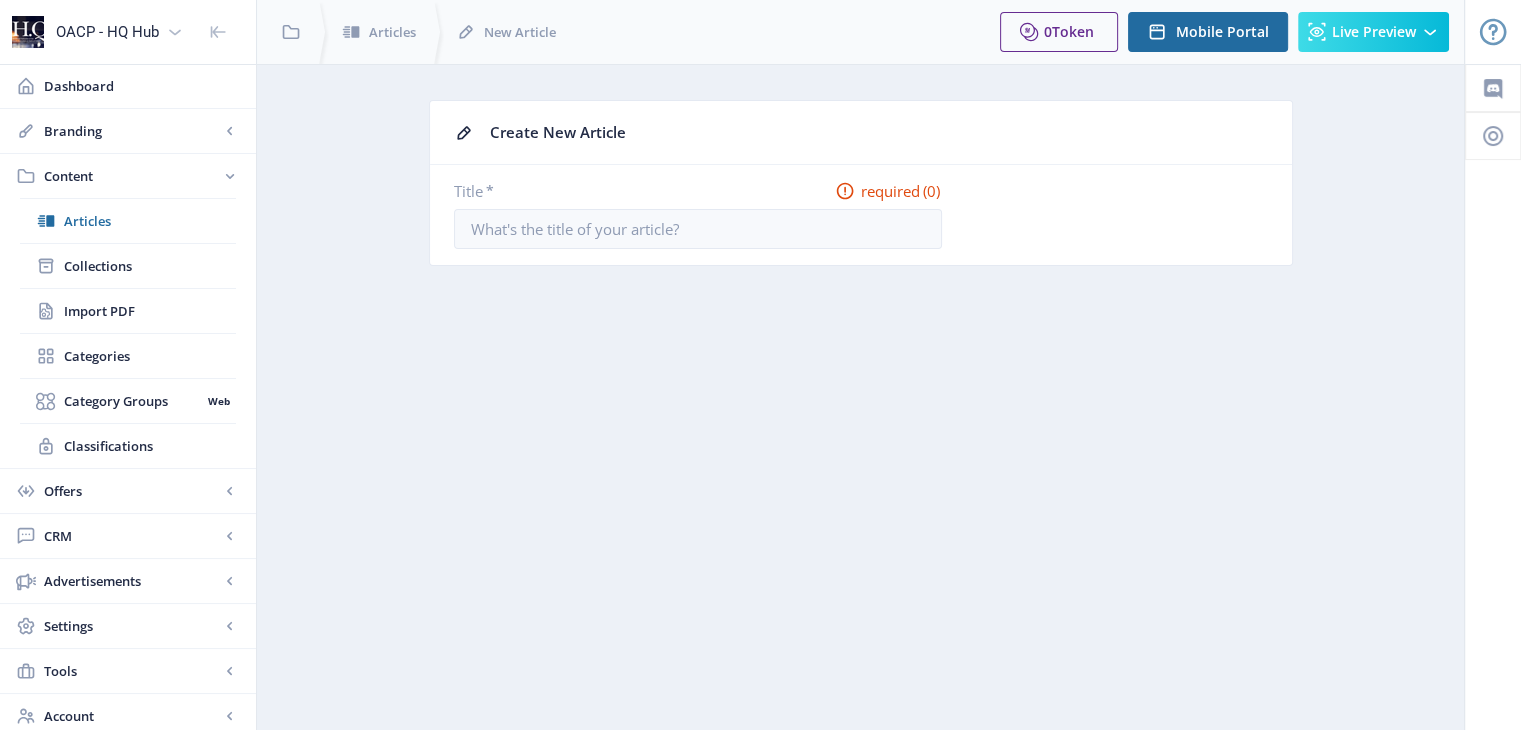 drag, startPoint x: 1374, startPoint y: 309, endPoint x: 1033, endPoint y: 331, distance: 341.70895 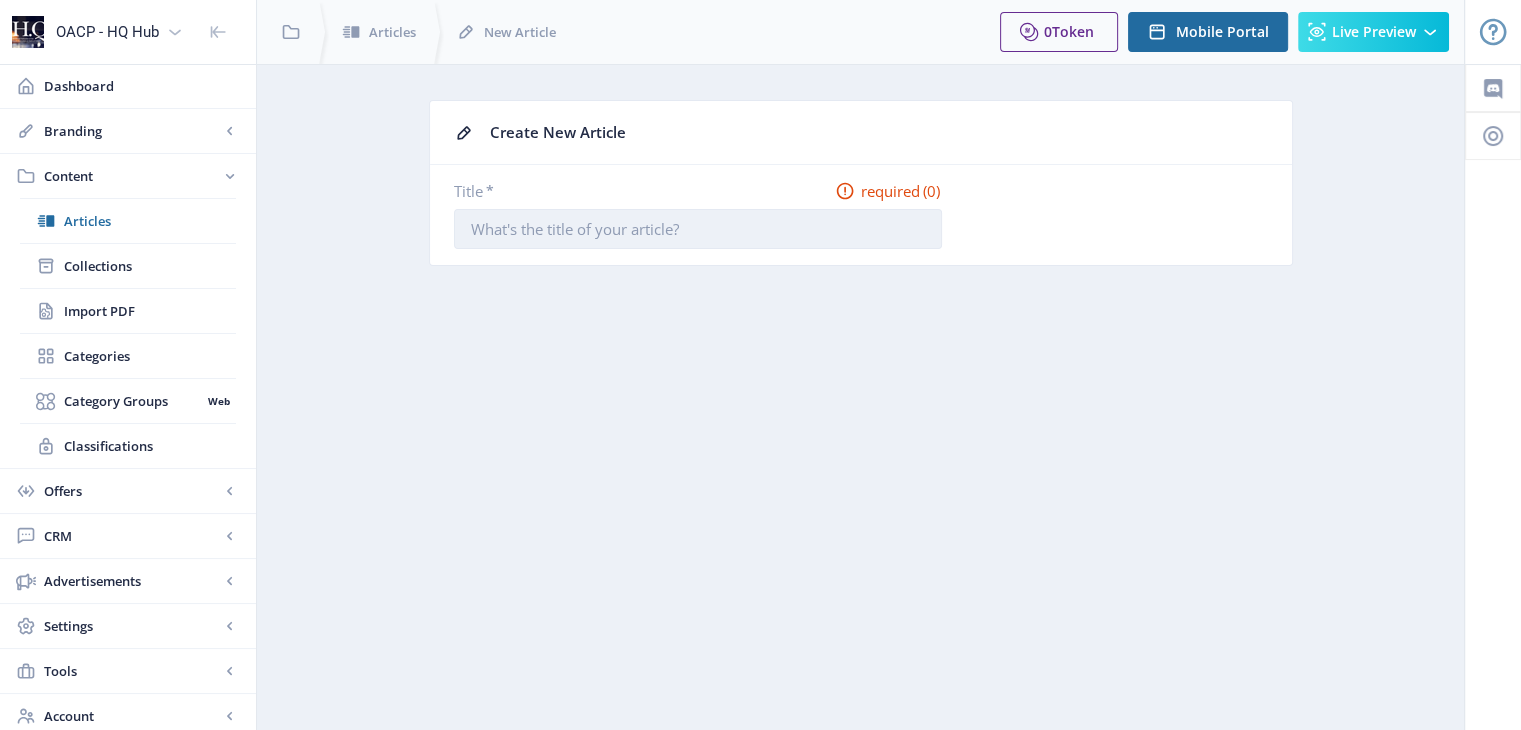 click on "Title   *" at bounding box center (698, 229) 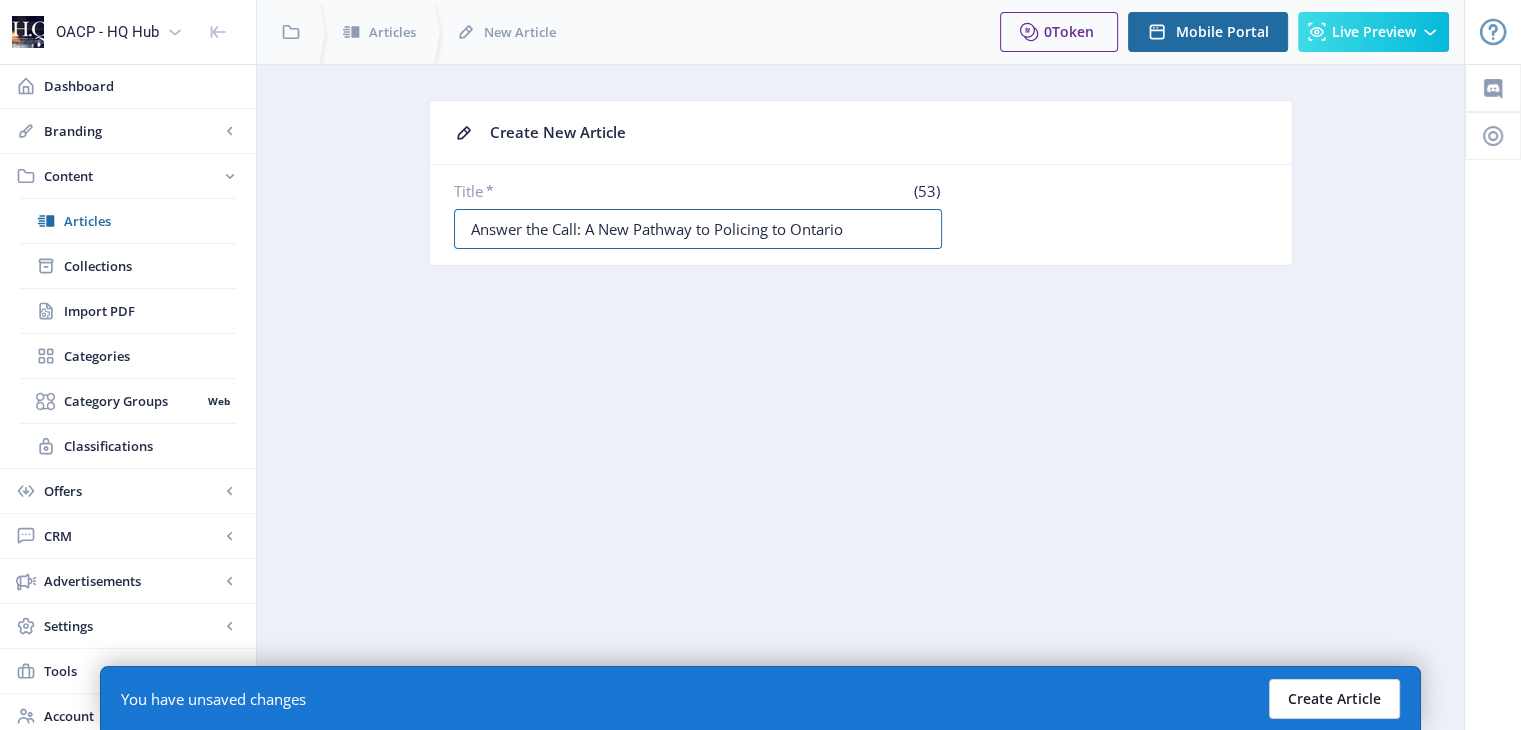 type on "Answer the Call: A New Pathway to Policing to Ontario" 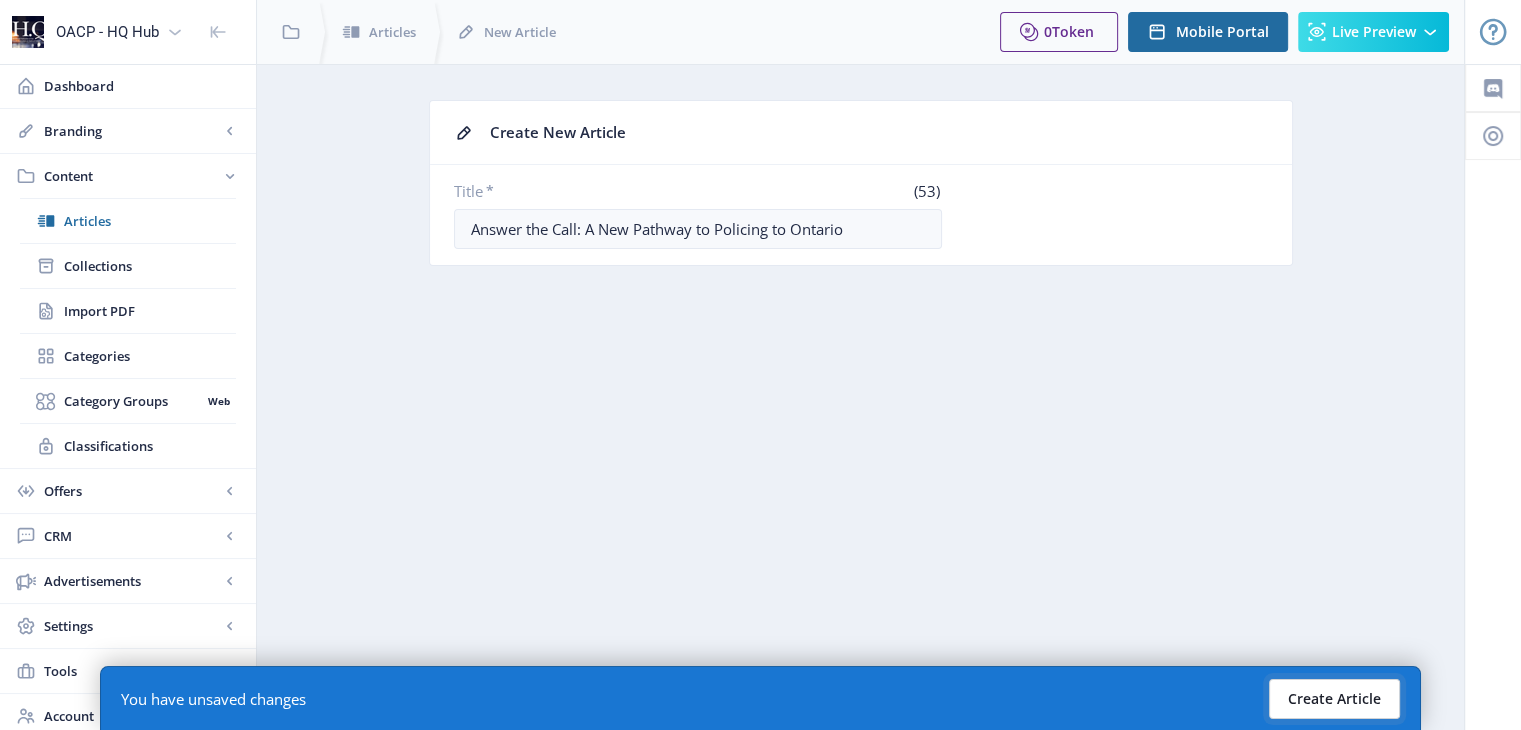 click on "Create Article" at bounding box center (1334, 699) 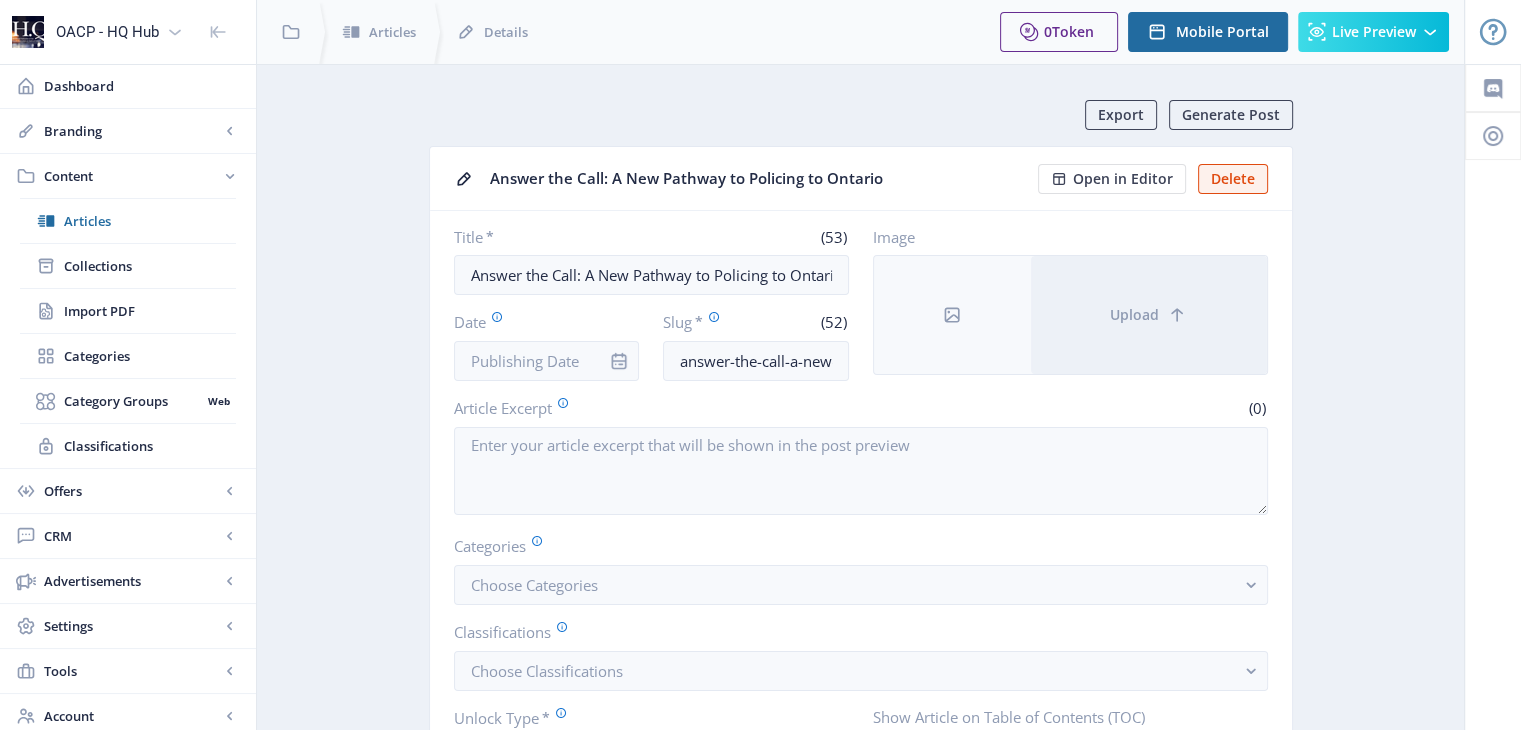 click at bounding box center [619, 361] 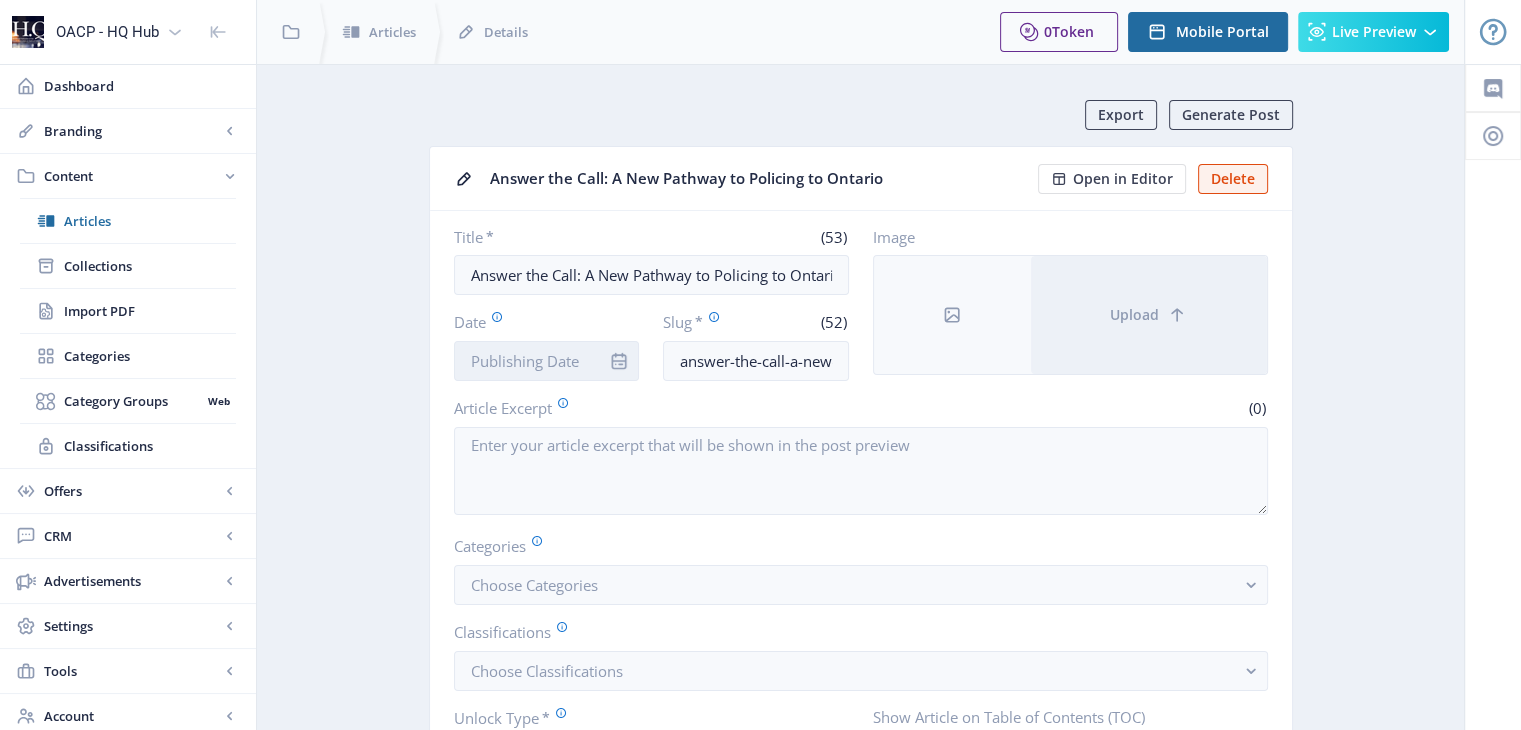 click on "Date" at bounding box center (547, 361) 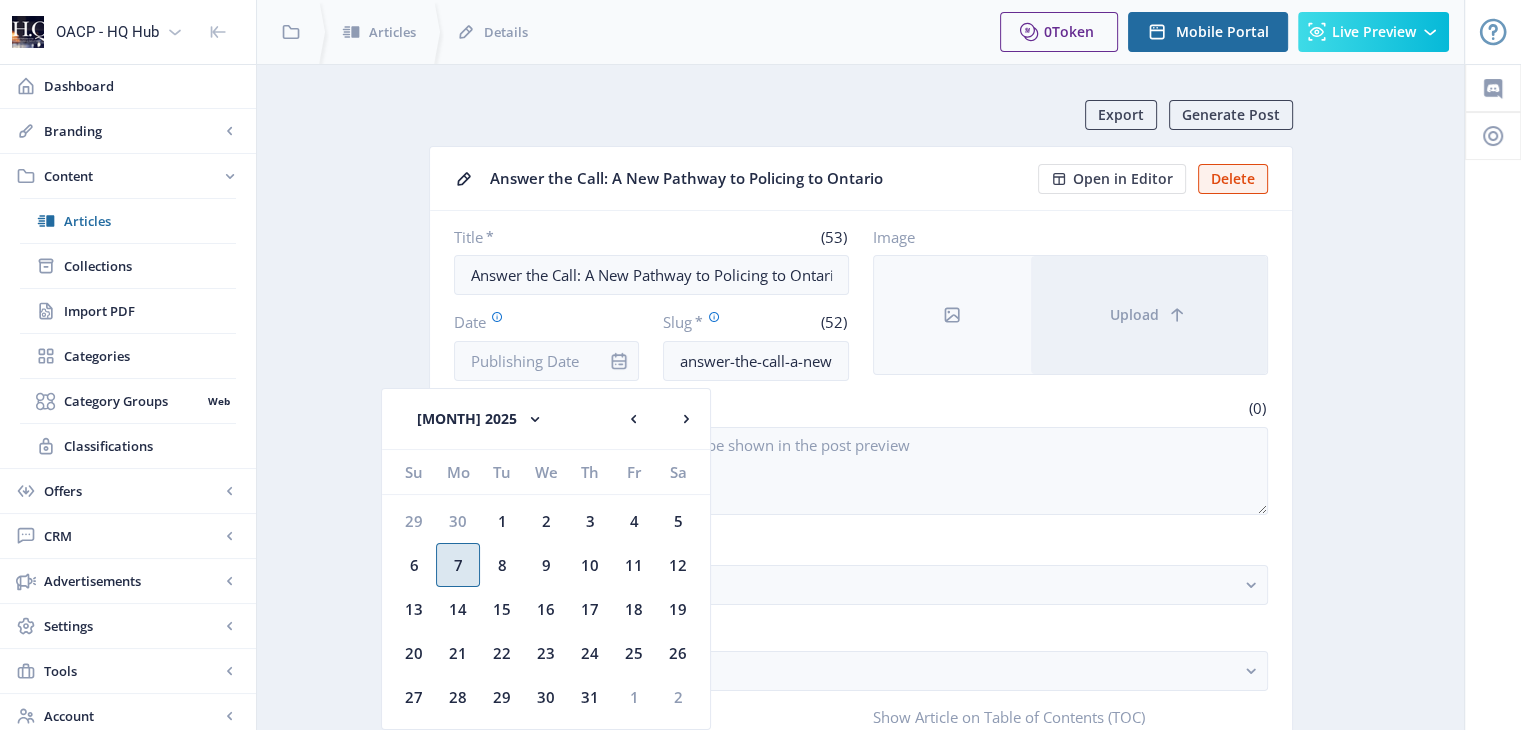 click on "7" at bounding box center [458, 565] 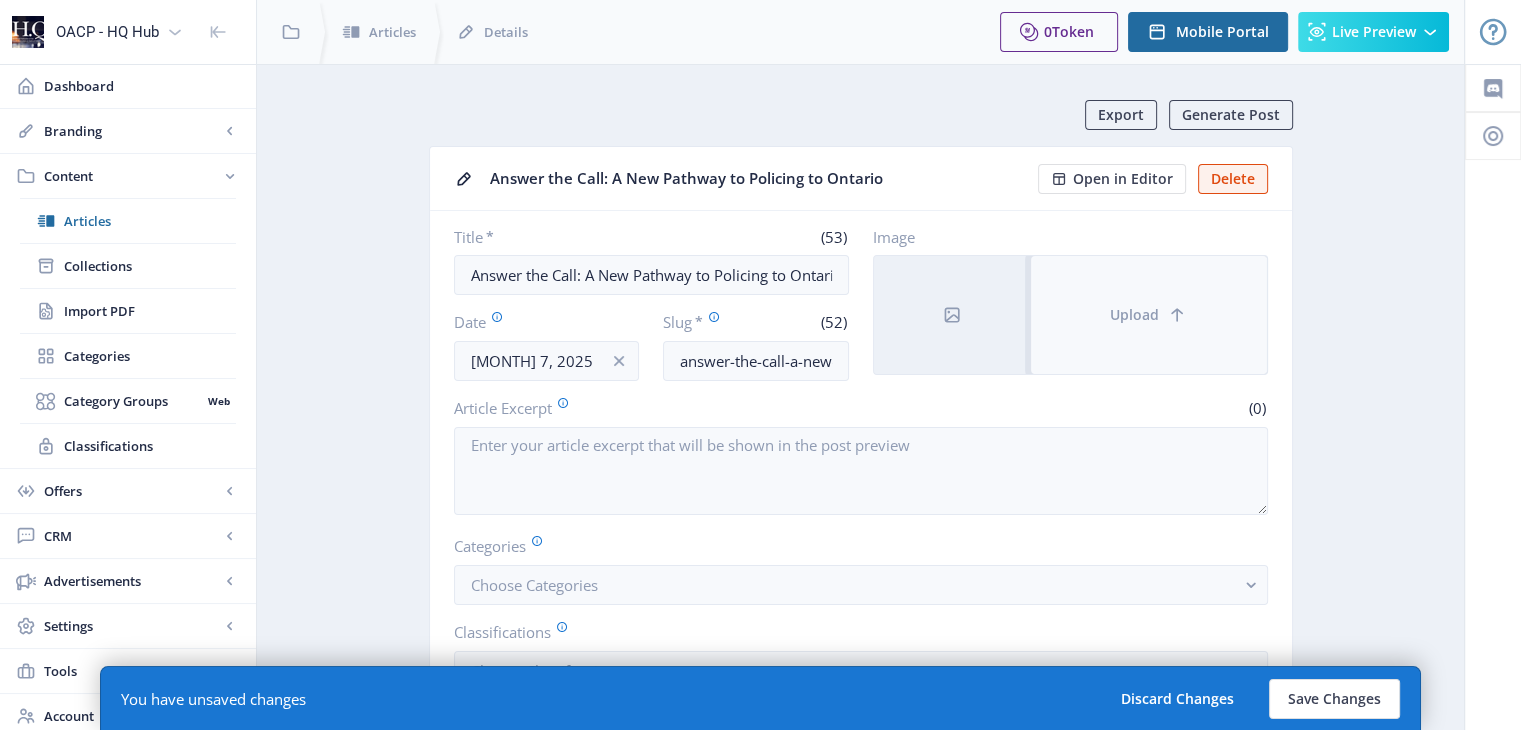 click at bounding box center (1177, 315) 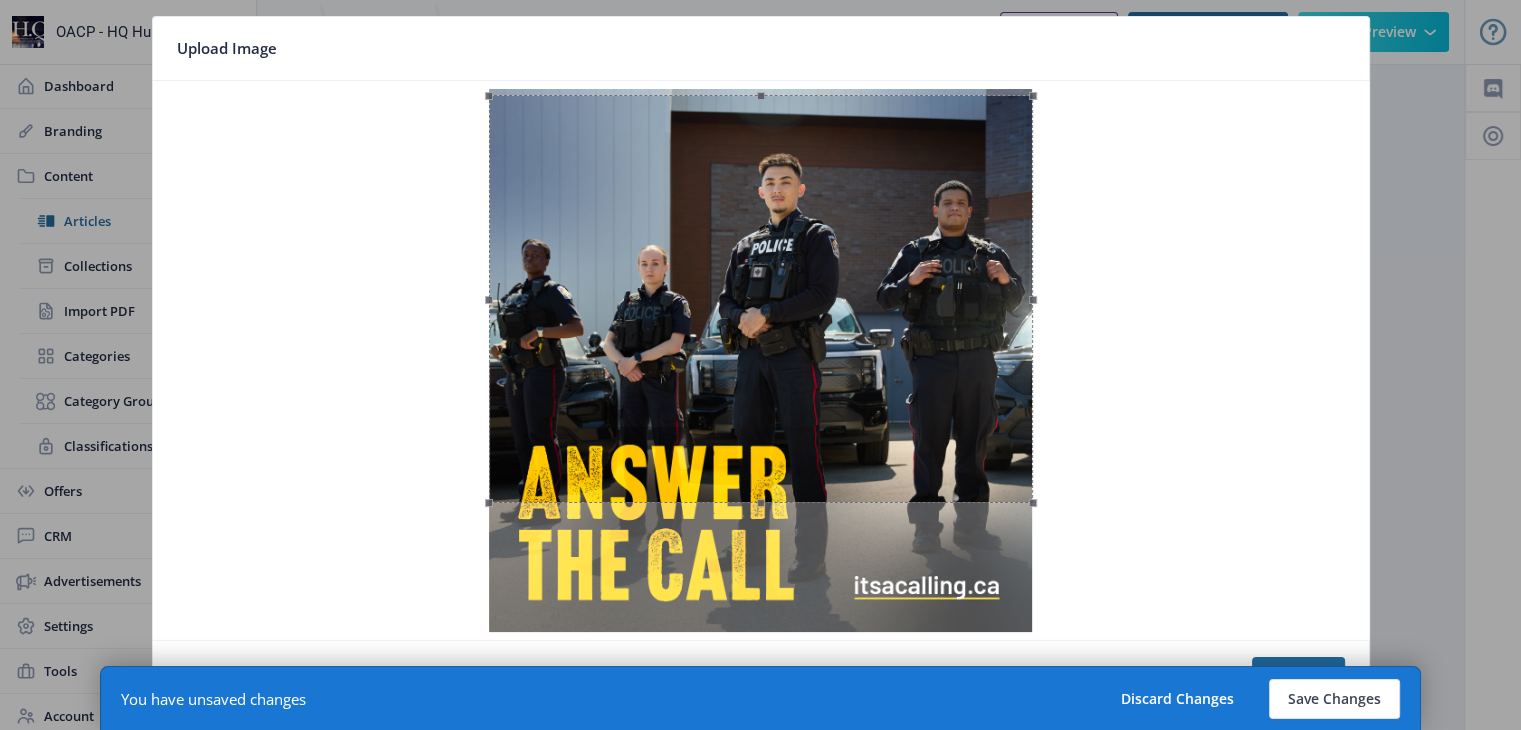 drag, startPoint x: 893, startPoint y: 401, endPoint x: 858, endPoint y: 421, distance: 40.311287 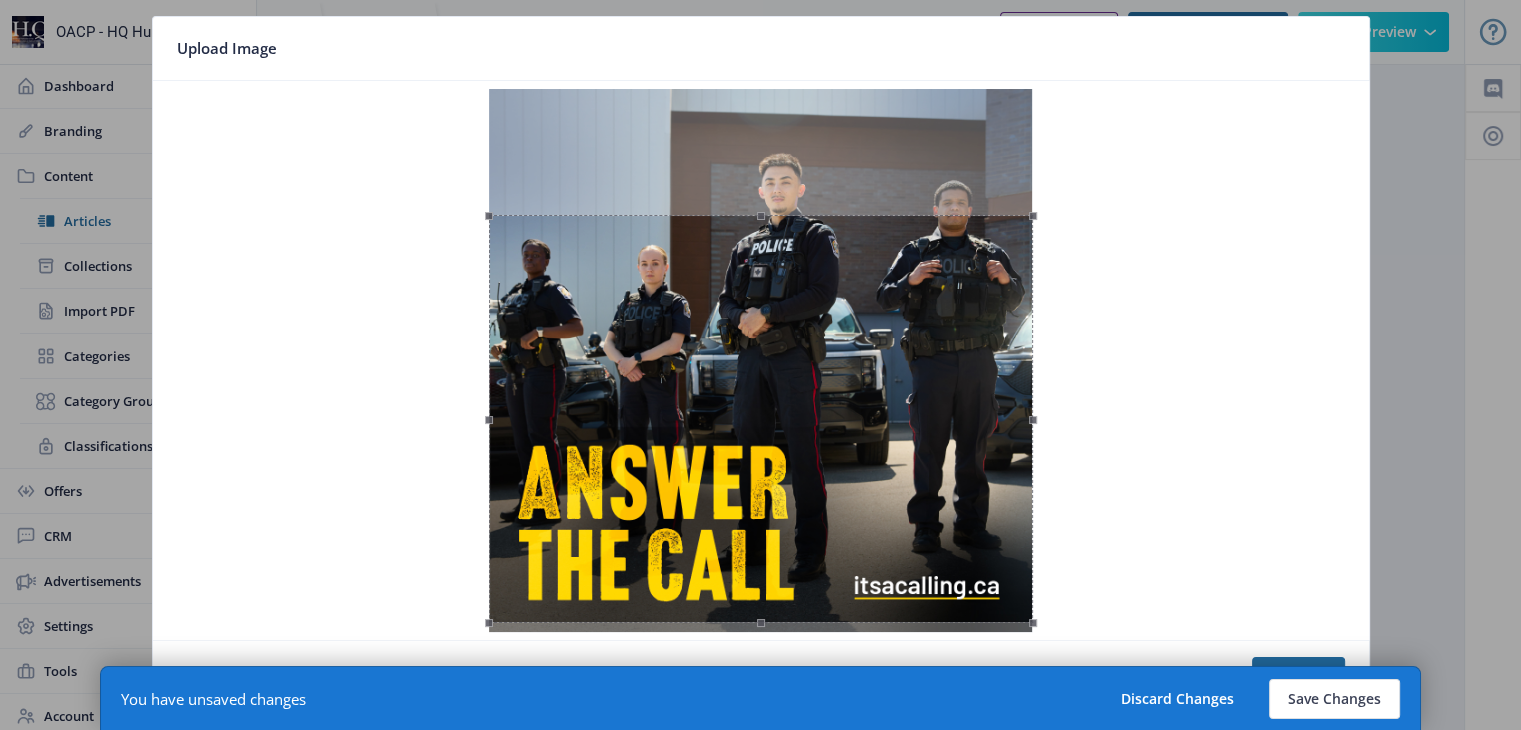 drag, startPoint x: 858, startPoint y: 421, endPoint x: 786, endPoint y: 324, distance: 120.80149 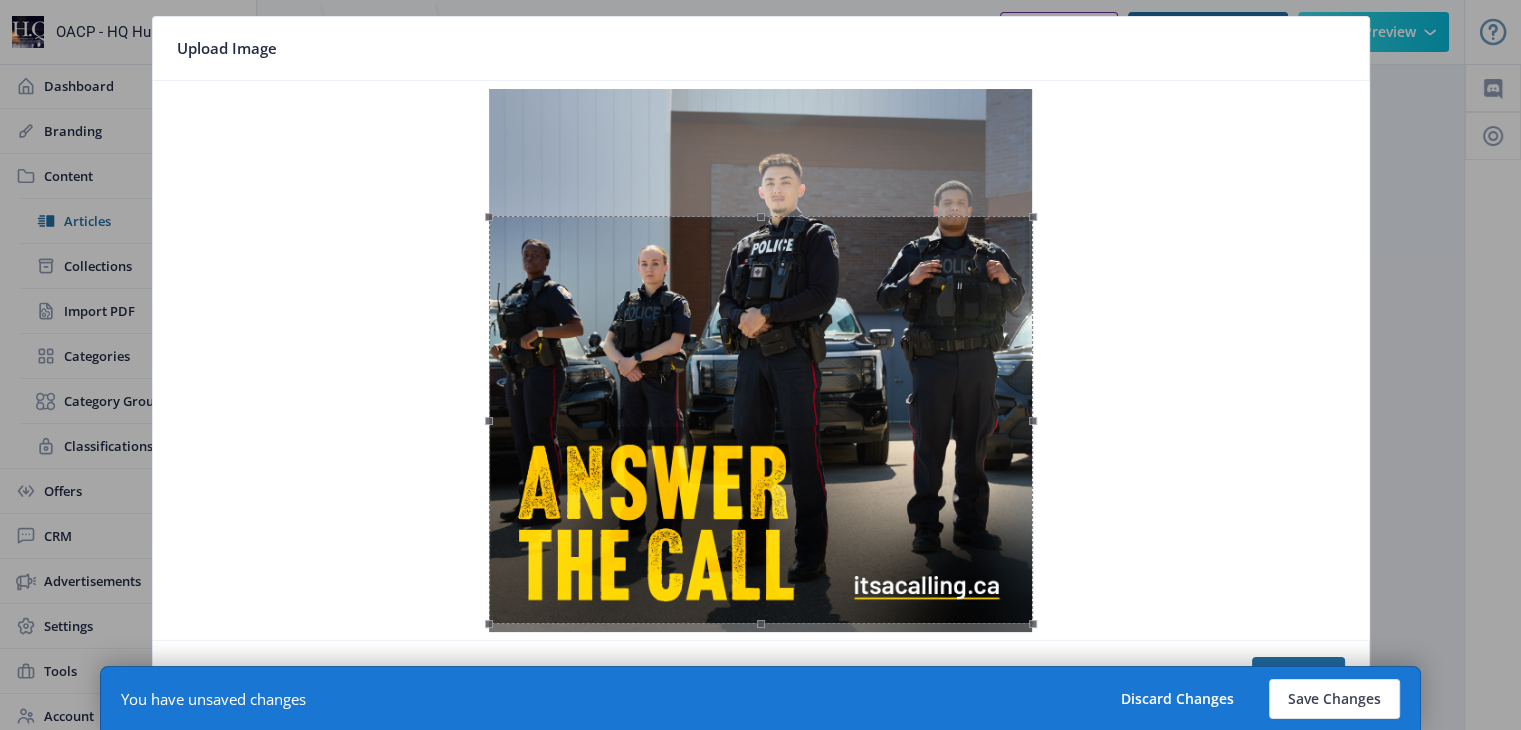drag, startPoint x: 760, startPoint y: 210, endPoint x: 804, endPoint y: 320, distance: 118.473625 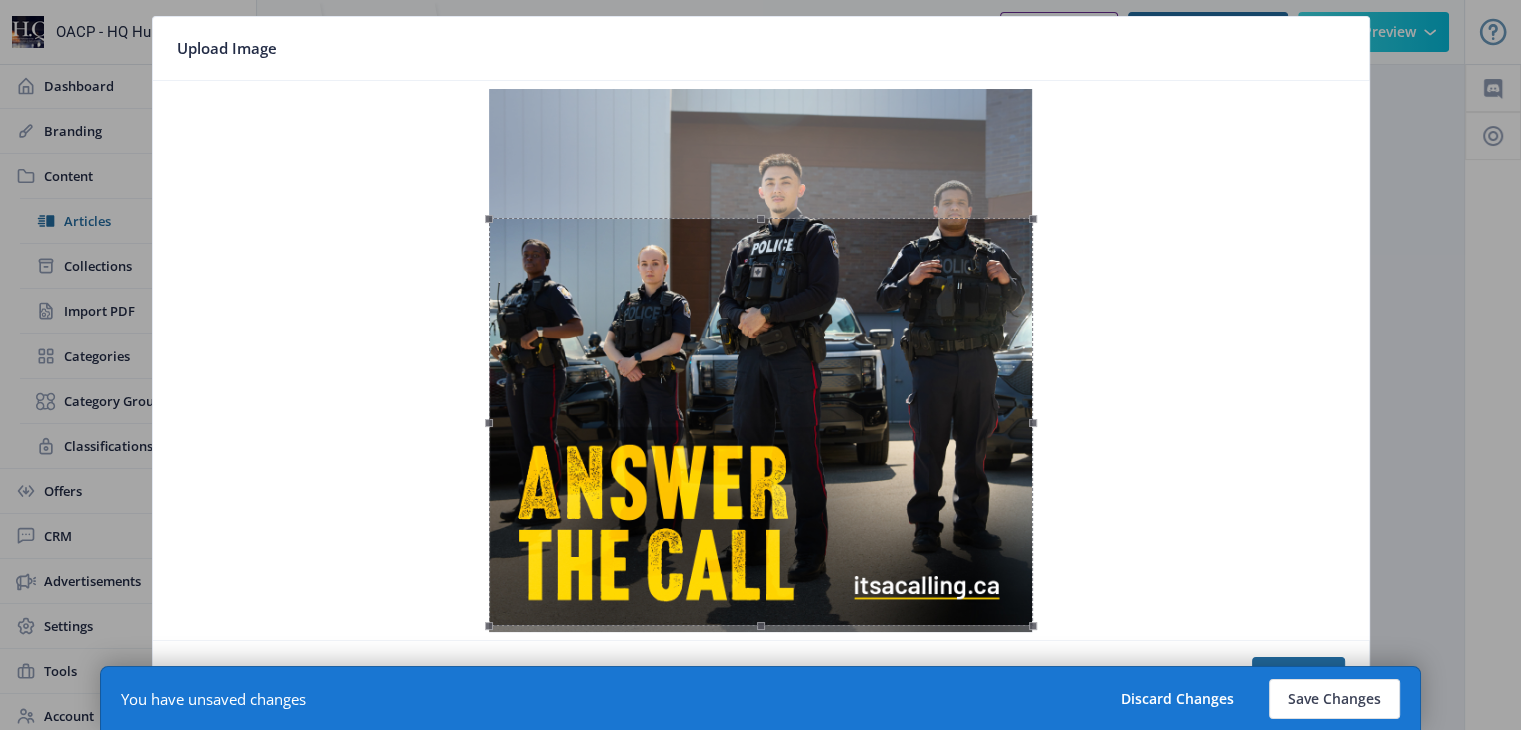 drag, startPoint x: 816, startPoint y: 359, endPoint x: 781, endPoint y: 305, distance: 64.3506 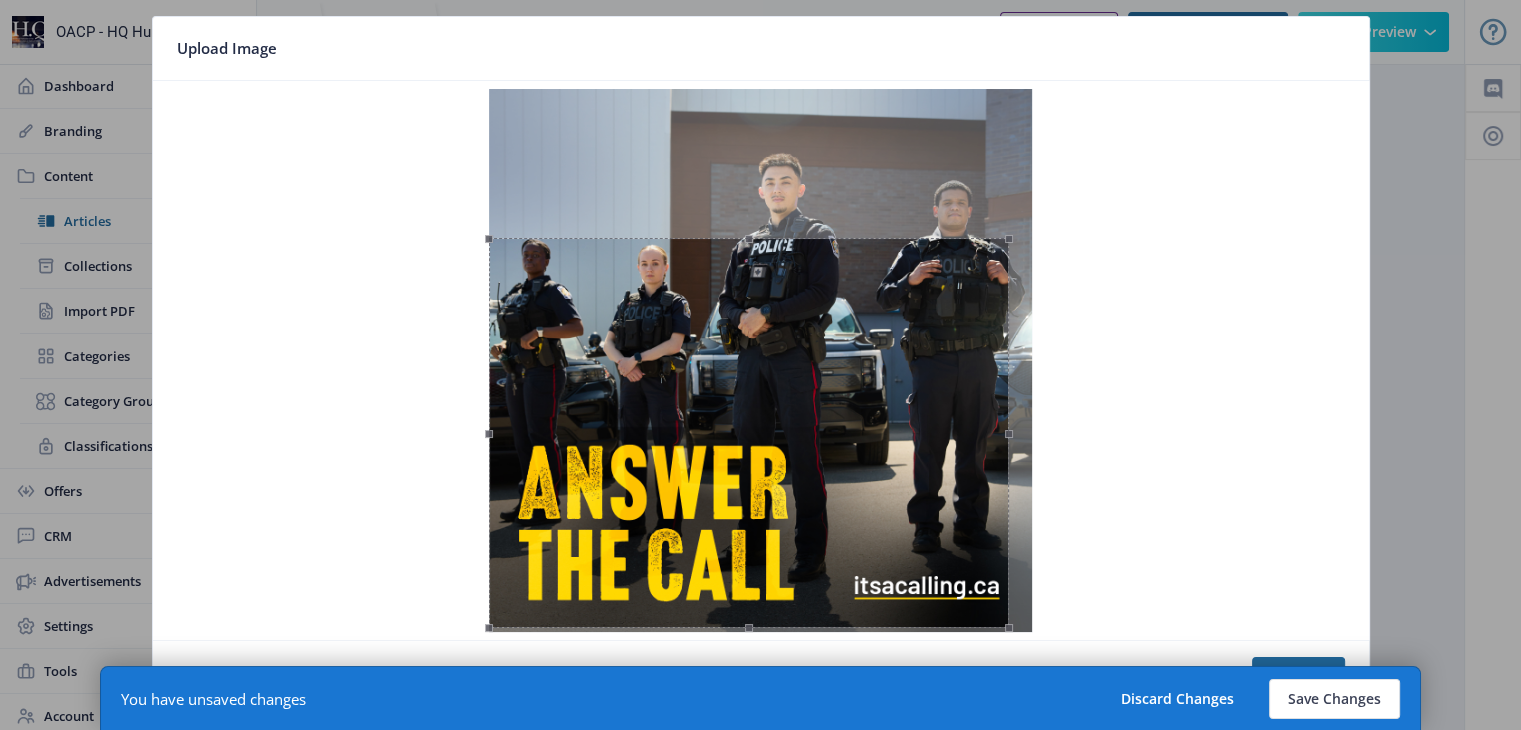 drag, startPoint x: 761, startPoint y: 221, endPoint x: 573, endPoint y: 278, distance: 196.45102 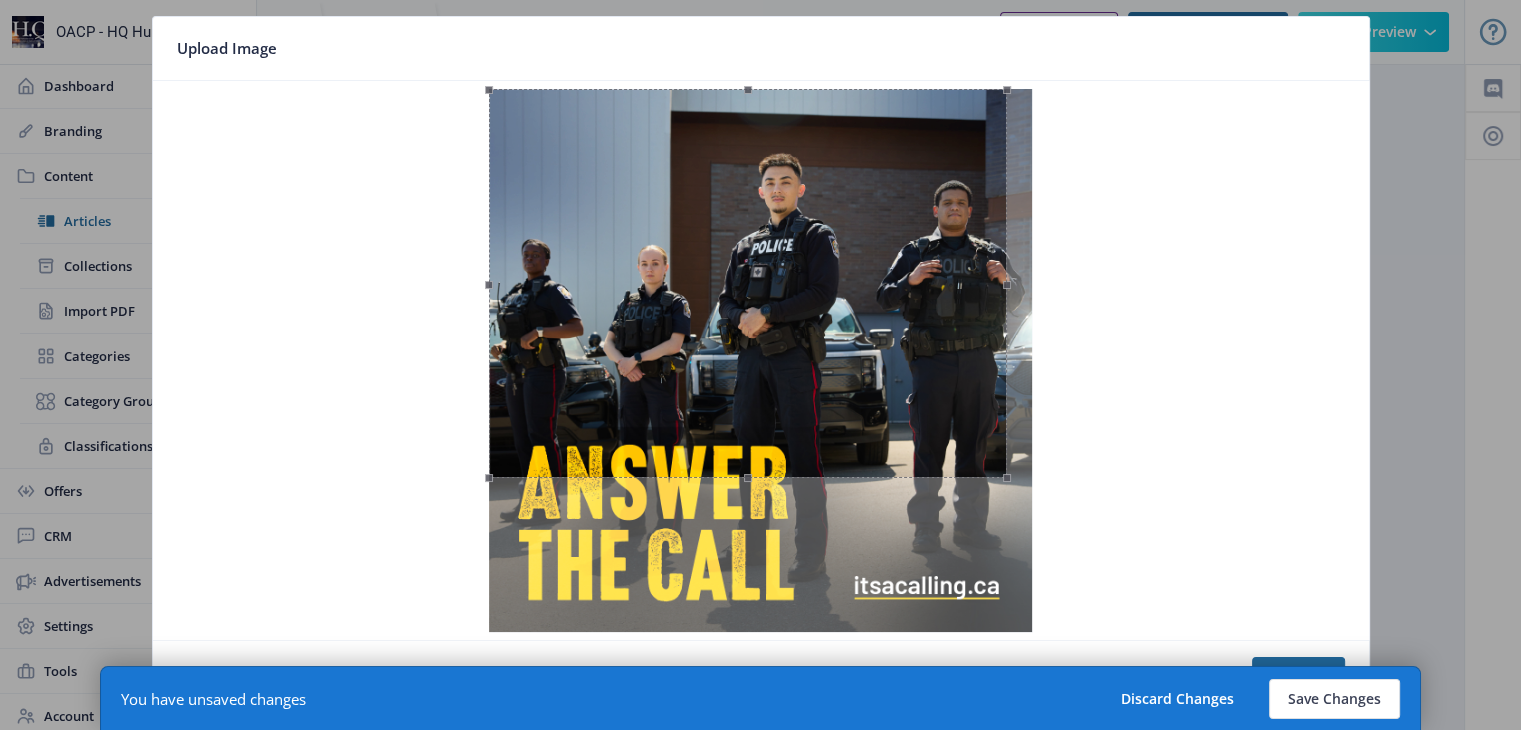 drag, startPoint x: 840, startPoint y: 365, endPoint x: 836, endPoint y: 225, distance: 140.05713 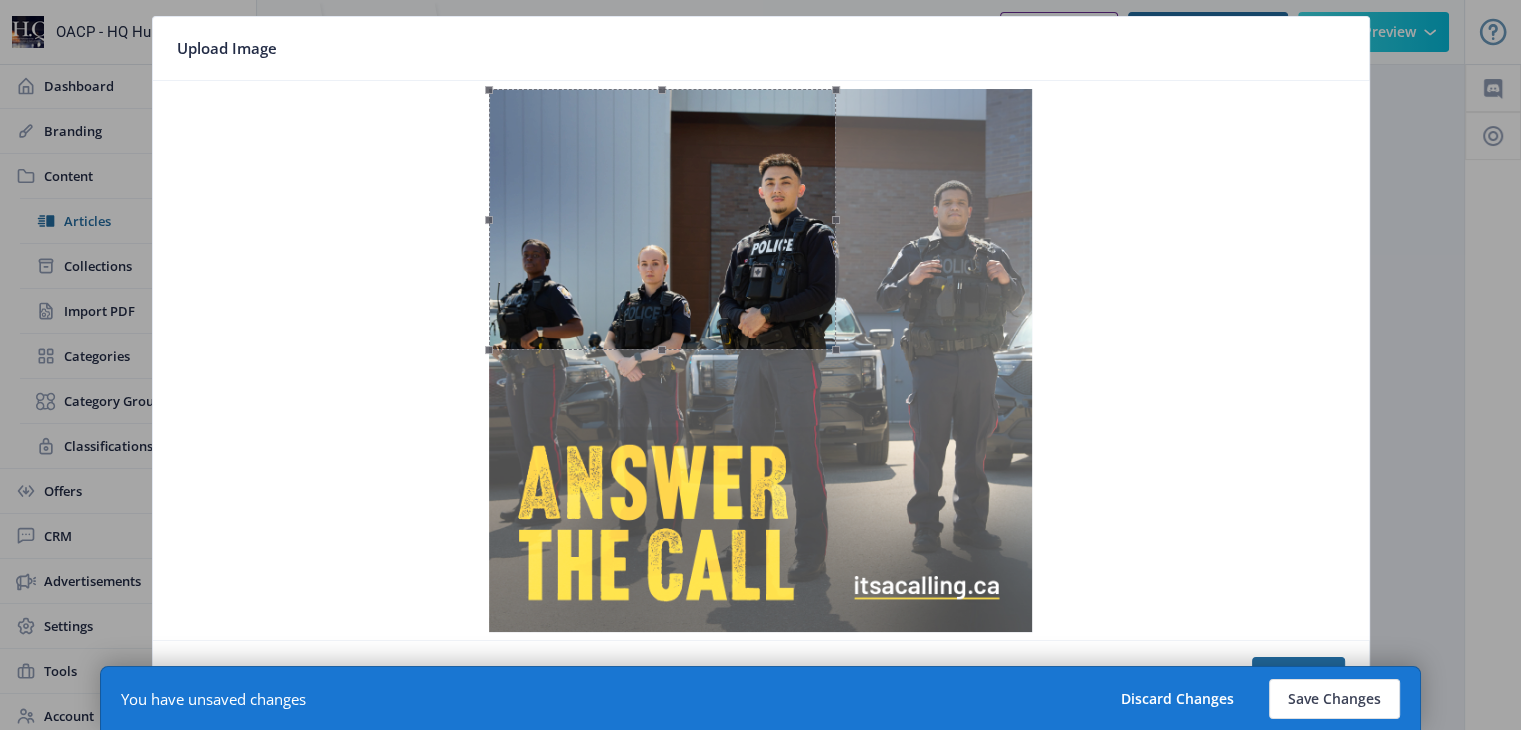 drag, startPoint x: 1006, startPoint y: 476, endPoint x: 832, endPoint y: 290, distance: 254.69983 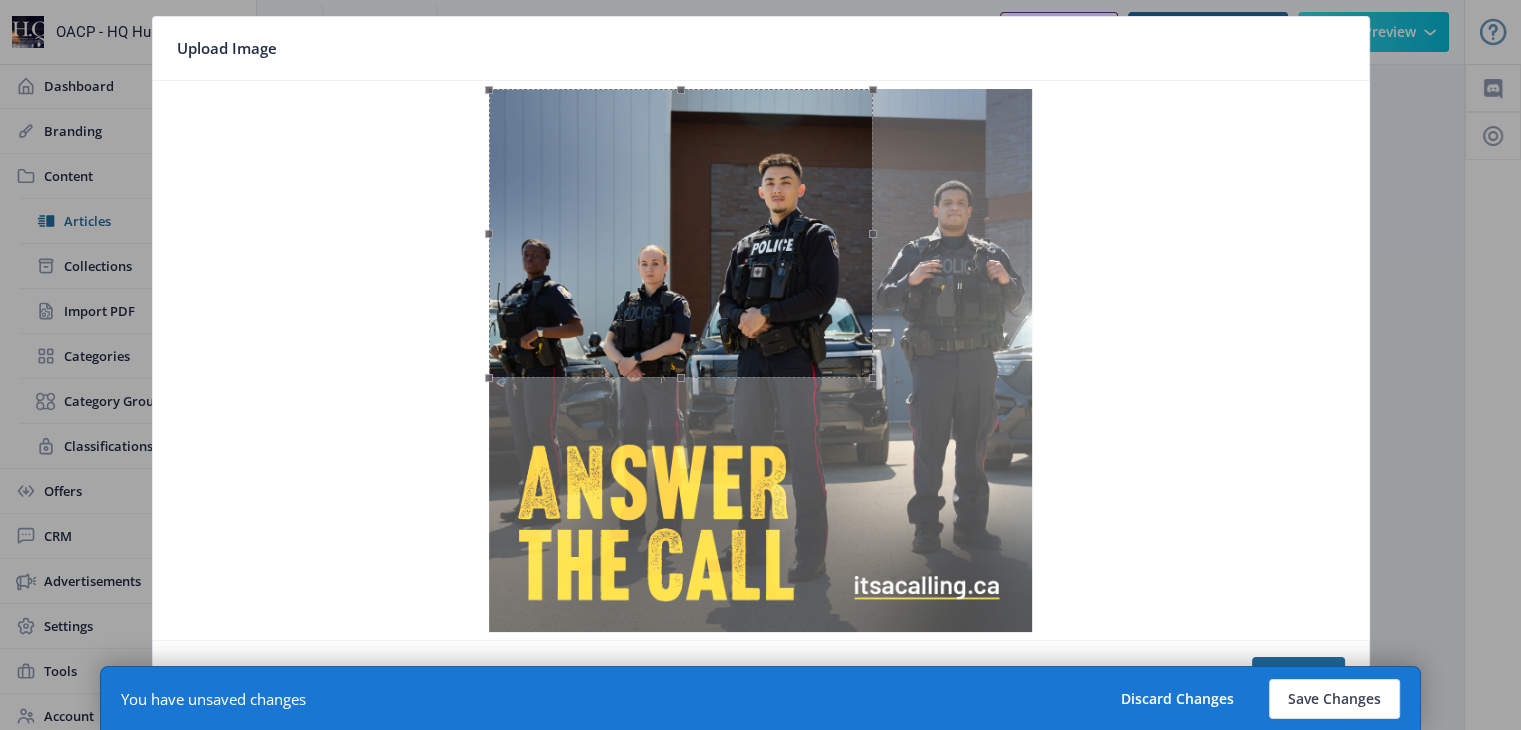 drag, startPoint x: 836, startPoint y: 349, endPoint x: 873, endPoint y: 449, distance: 106.62551 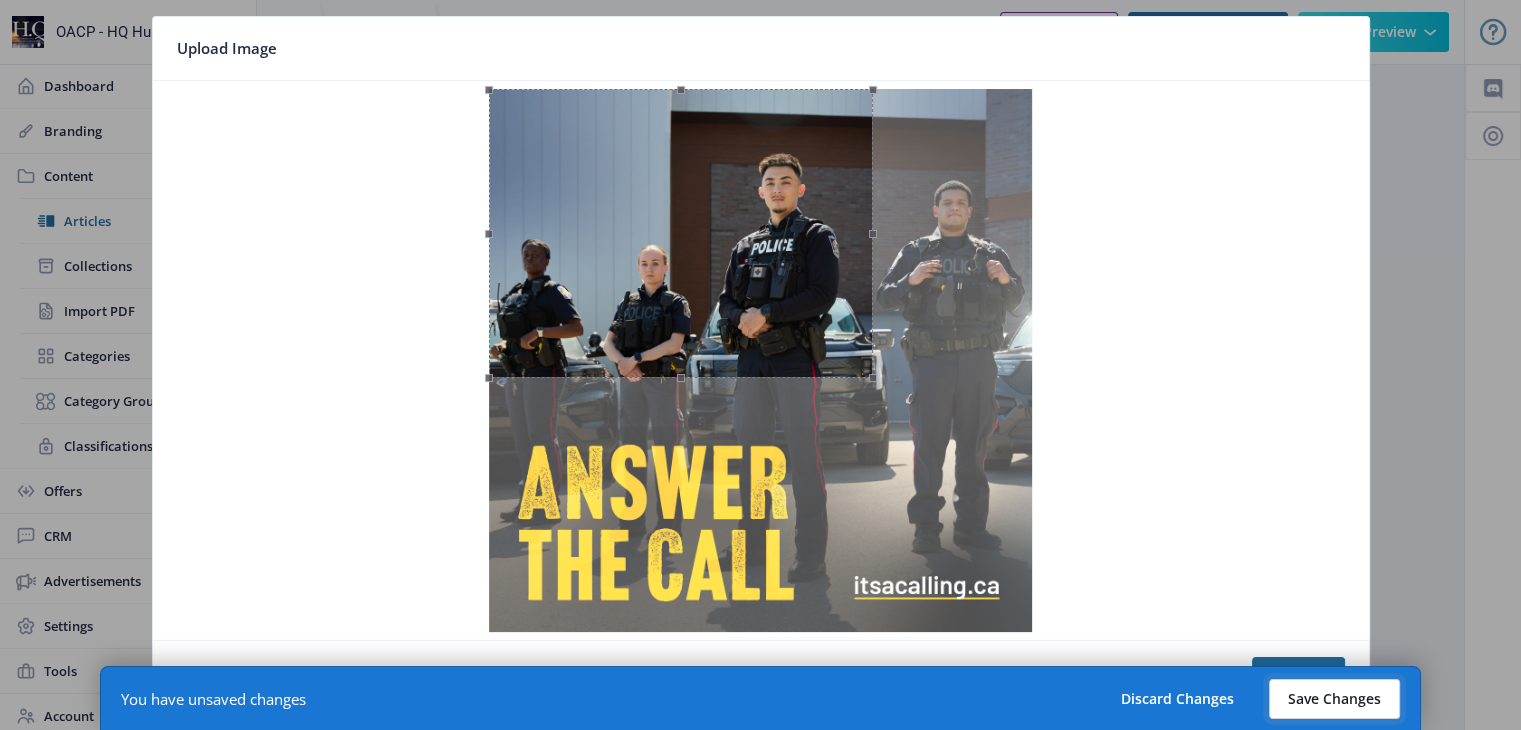 click on "Save Changes" at bounding box center [1334, 699] 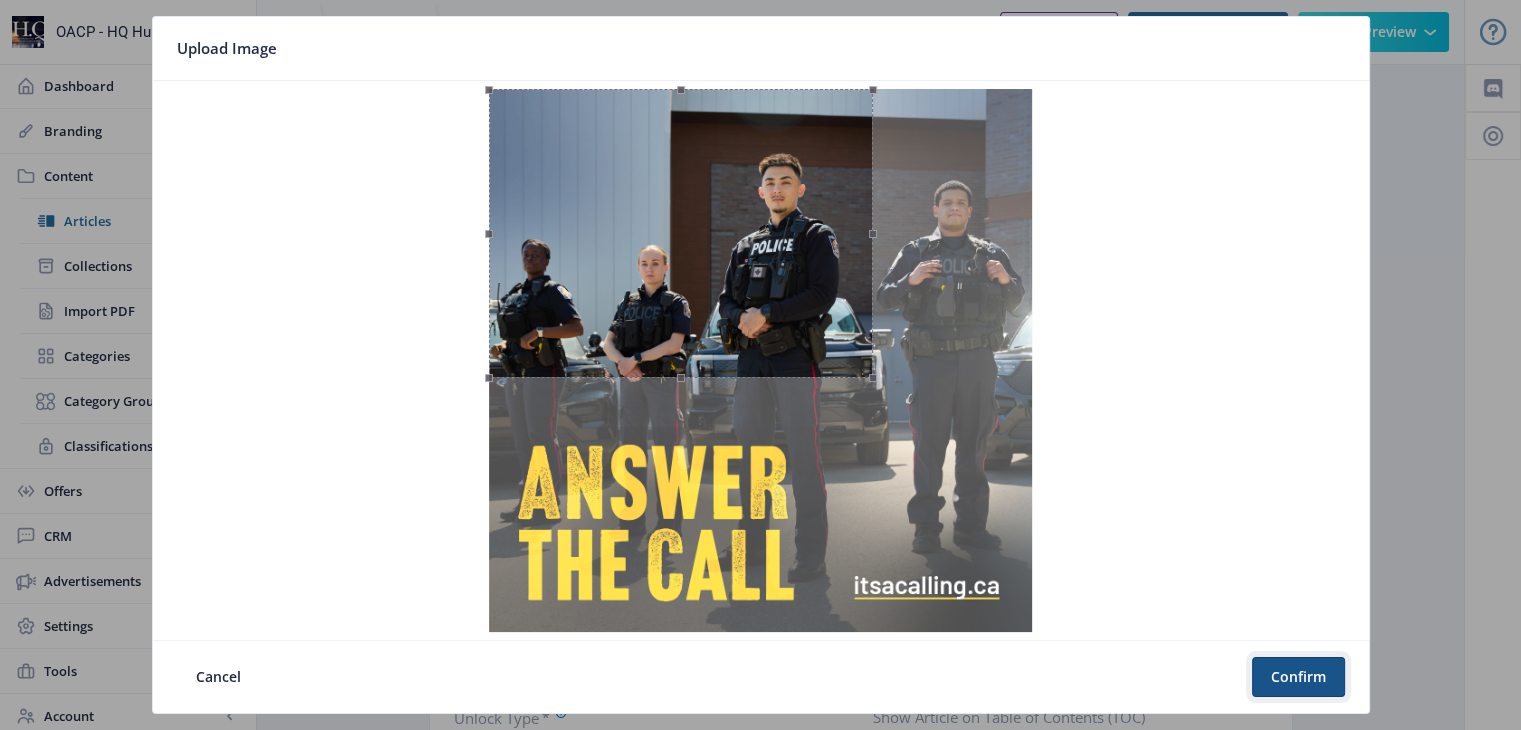 click on "Confirm" at bounding box center (1298, 677) 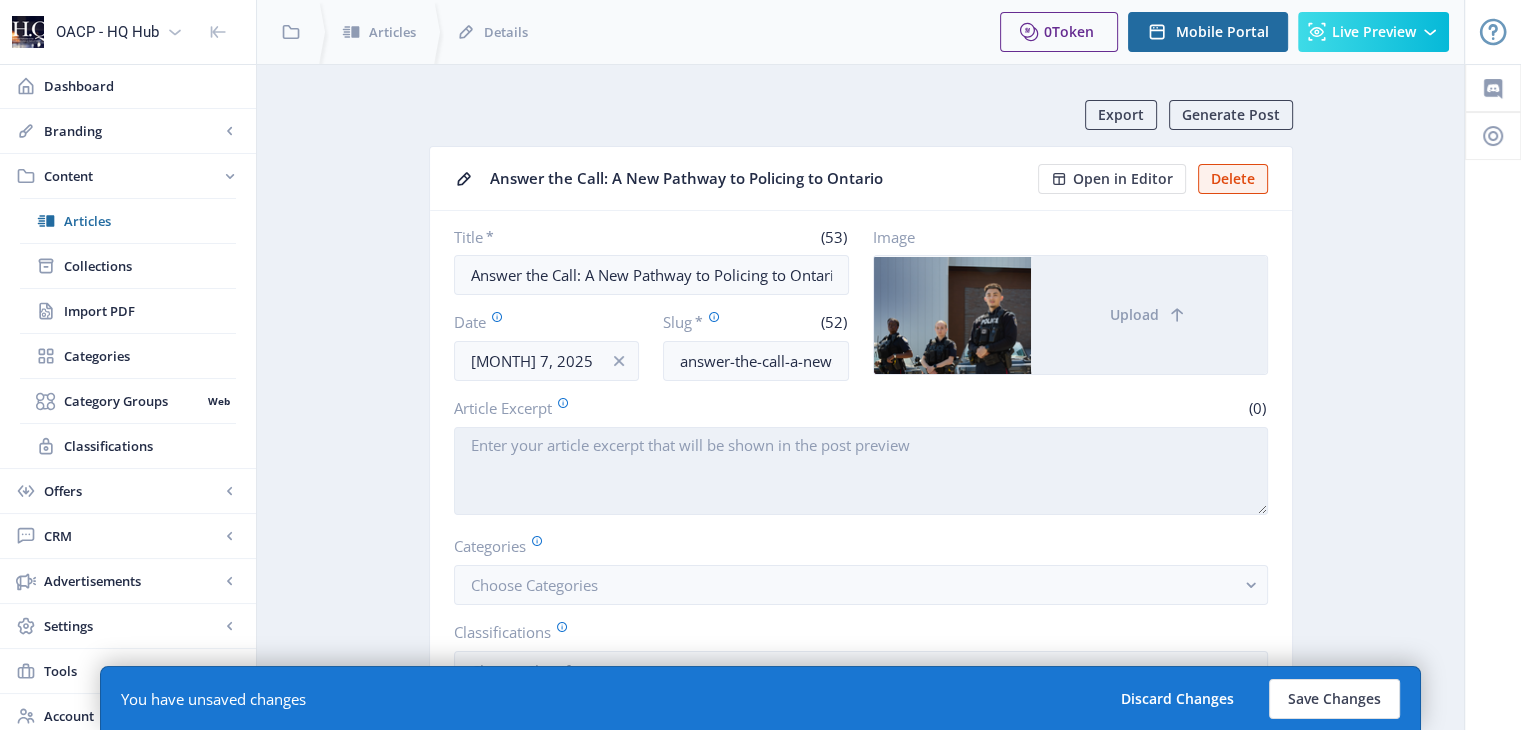 click on "Article Excerpt" at bounding box center (861, 471) 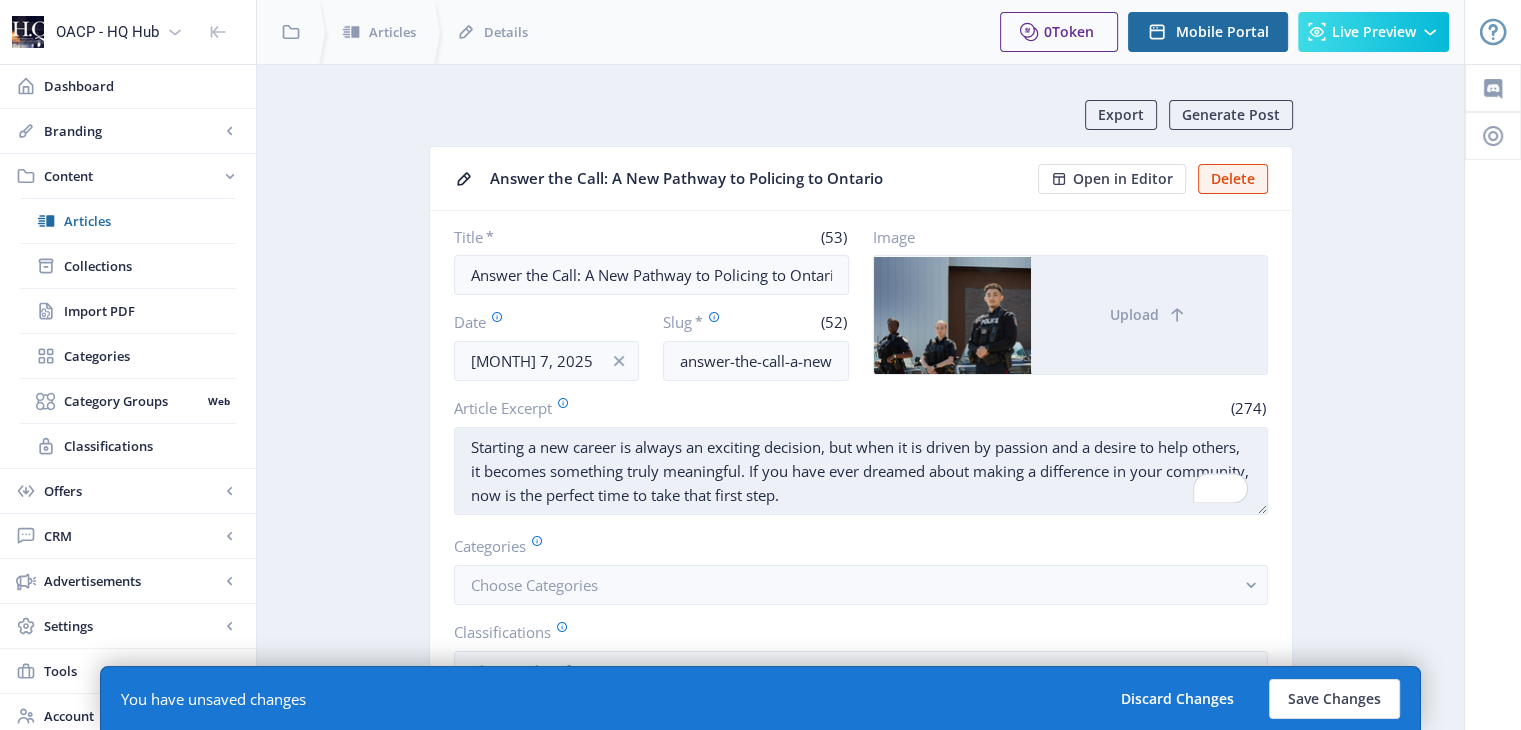 click on "Starting a new career is always an exciting decision, but when it is driven by passion and a desire to help others, it becomes something truly meaningful. If you have ever dreamed about making a difference in your community, now is the perfect time to take that first step." at bounding box center [861, 471] 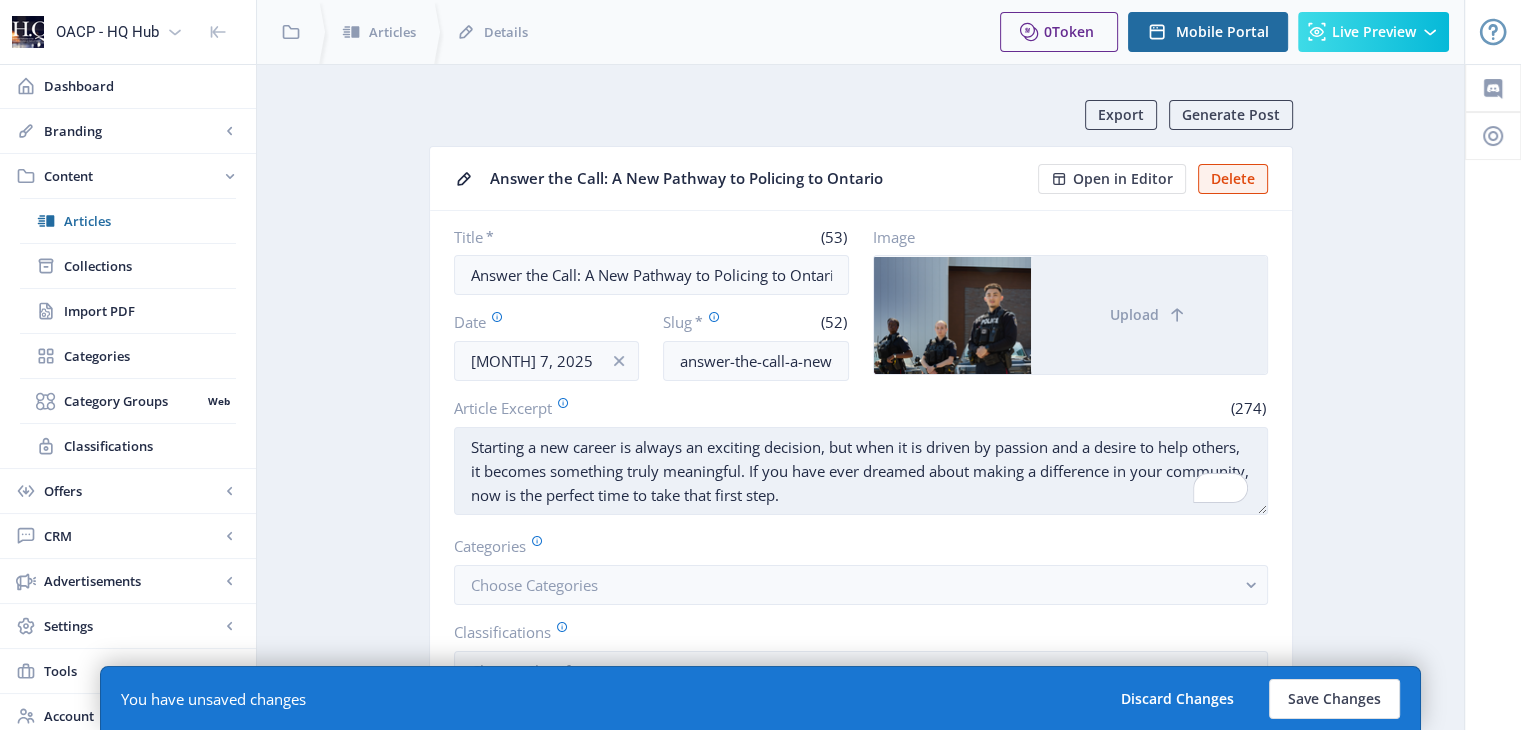 click on "Starting a new career is always an exciting decision, but when it is driven by passion and a desire to help others, it becomes something truly meaningful. If you have ever dreamed about making a difference in your community, now is the perfect time to take that first step." at bounding box center [861, 471] 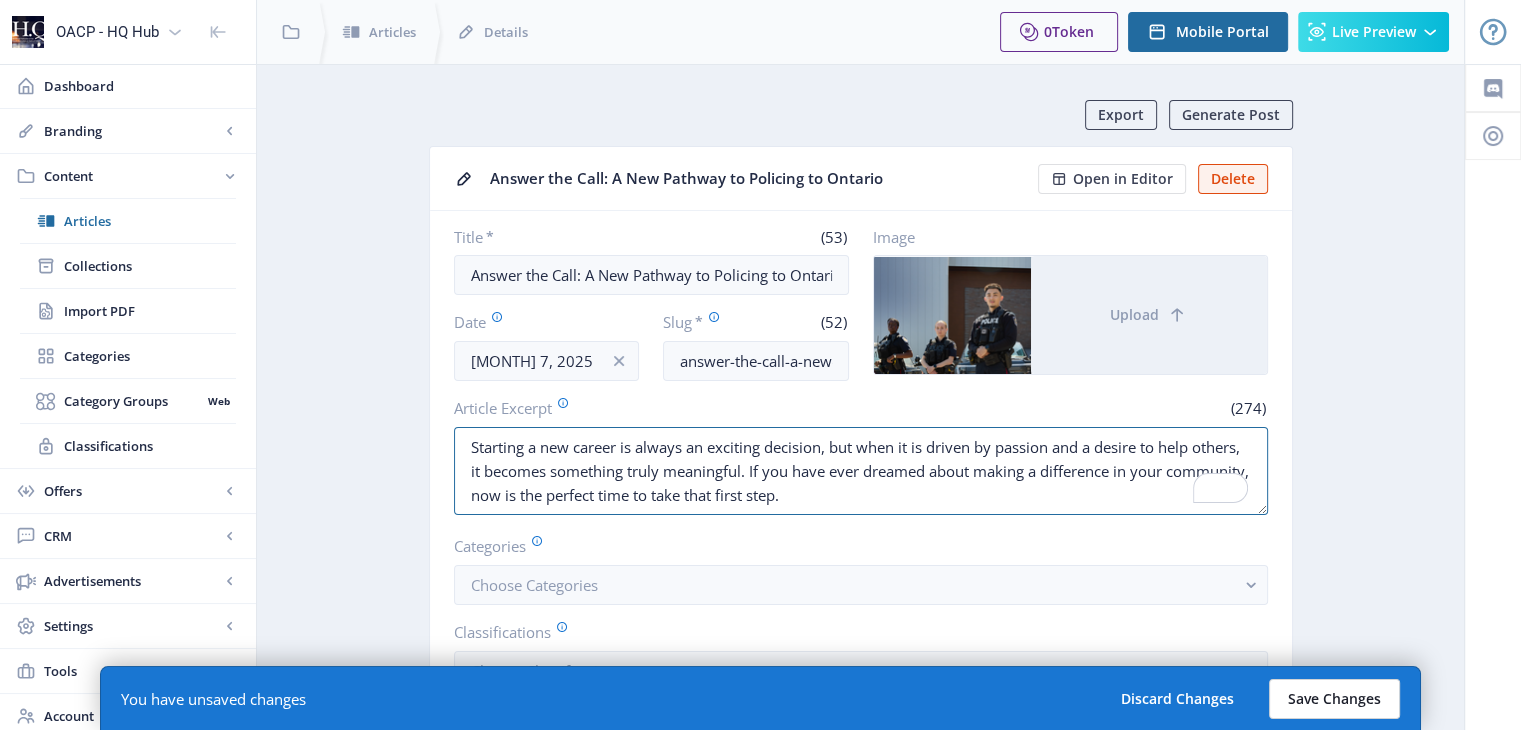 type on "Starting a new career is always an exciting decision, but when it is driven by passion and a desire to help others, it becomes something truly meaningful. If you have ever dreamed about making a difference in your community, now is the perfect time to take that first step." 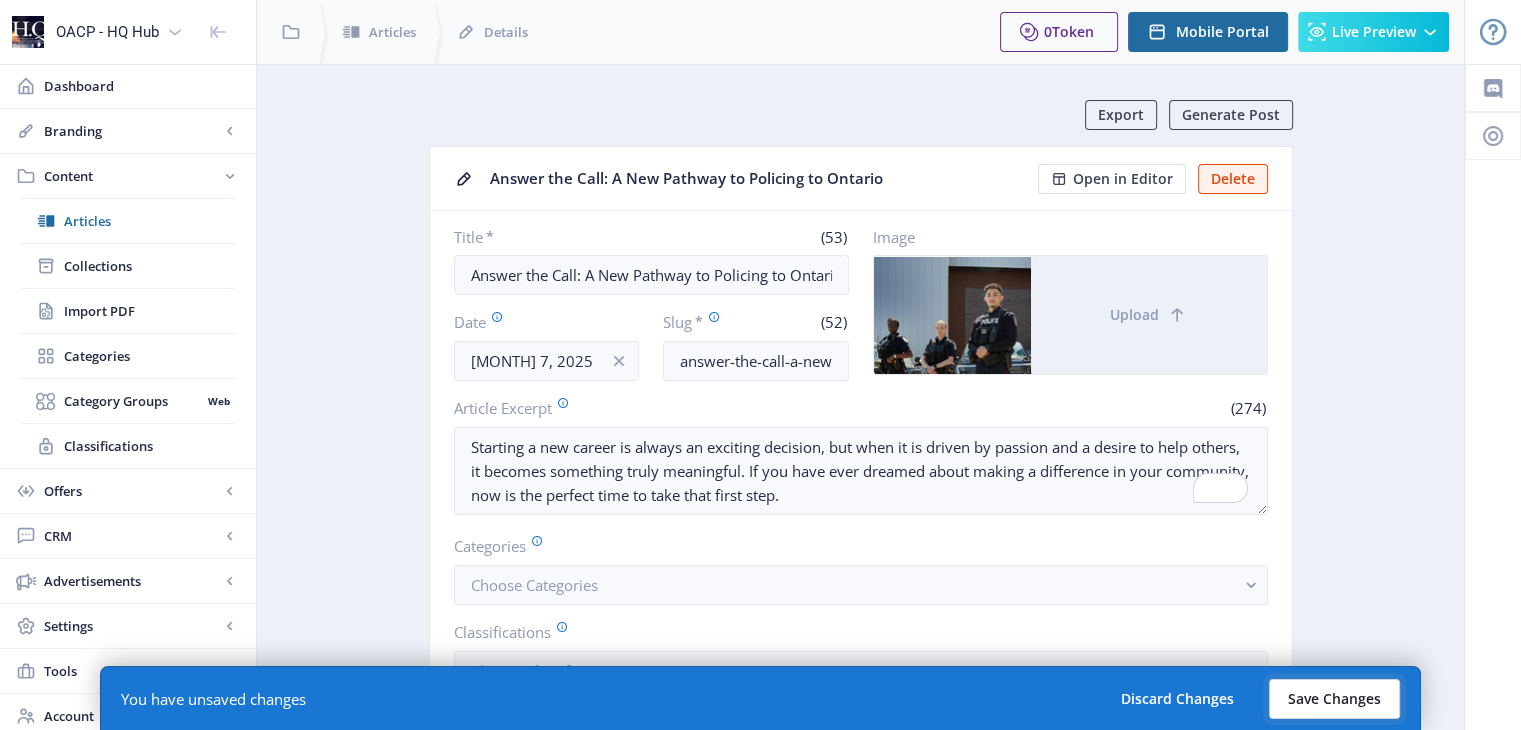 click on "Save Changes" at bounding box center (1334, 699) 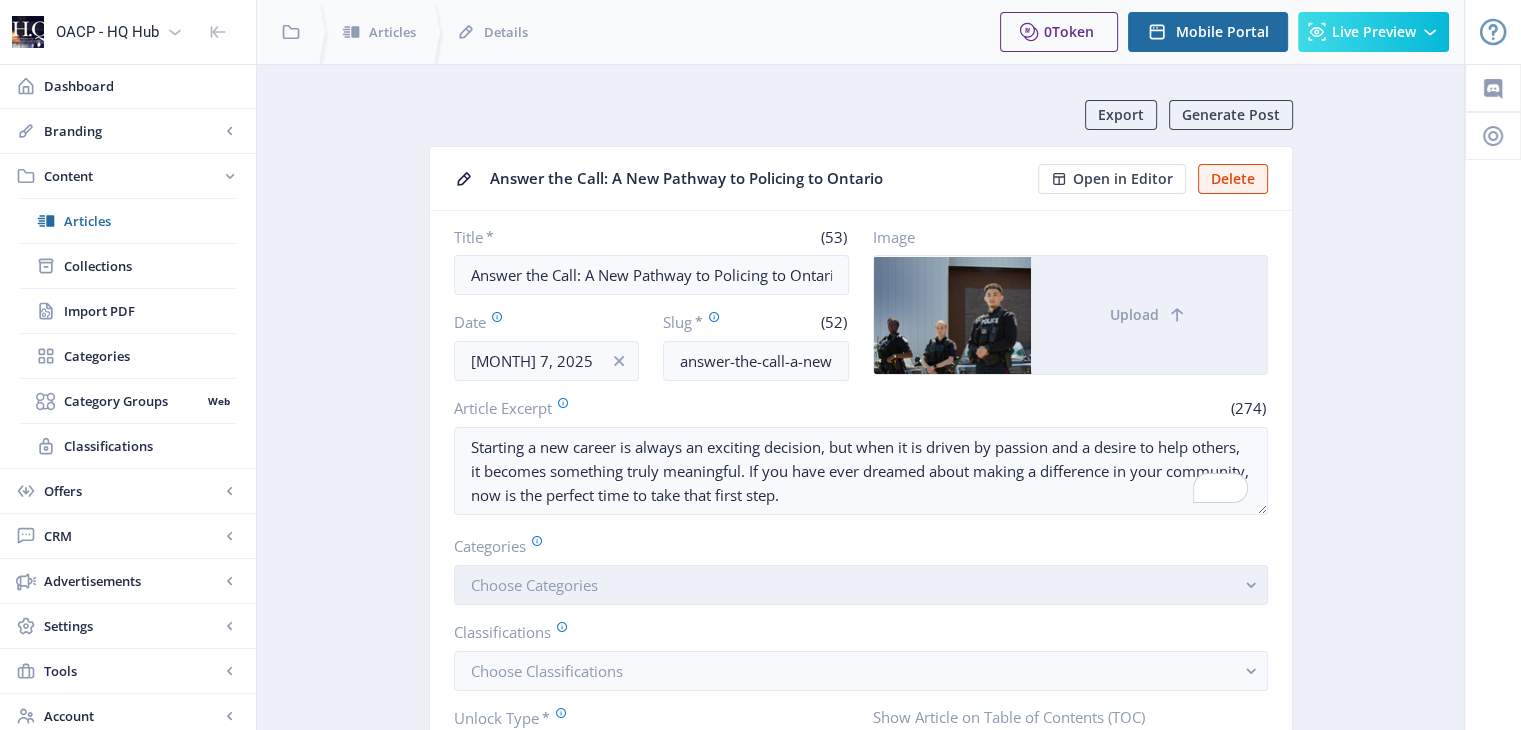 click on "Choose Categories" at bounding box center [861, 585] 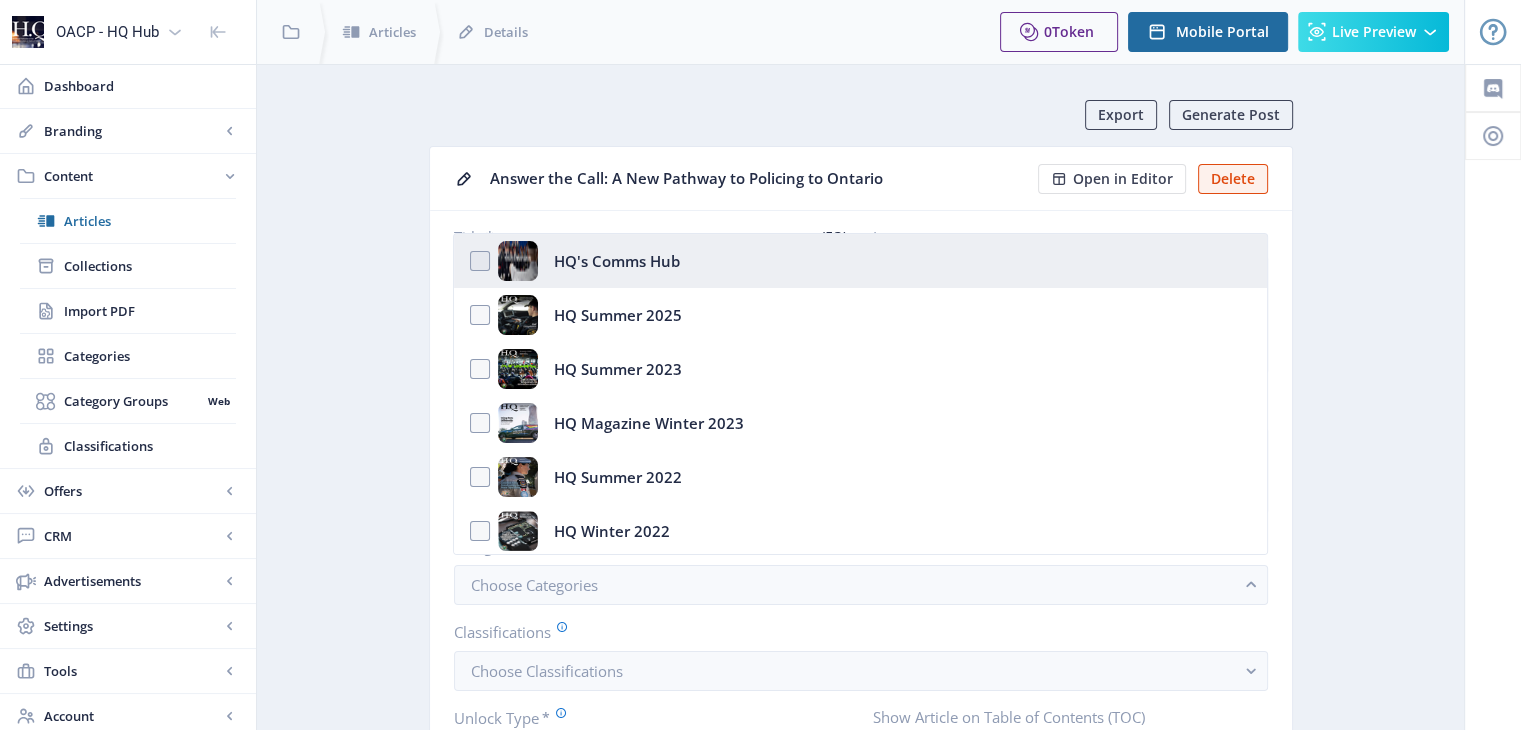 click on "HQ's Comms Hub" at bounding box center [617, 261] 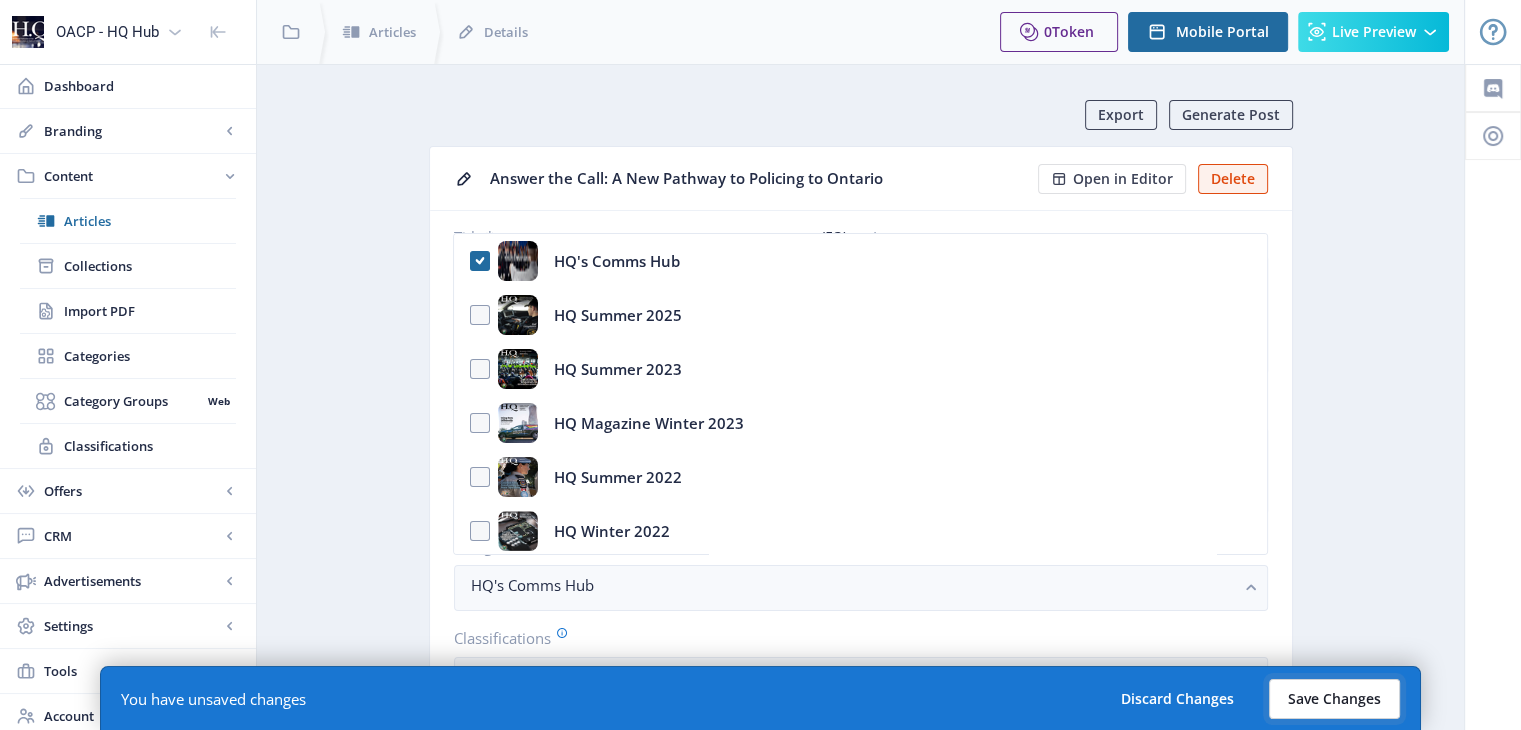 click on "Save Changes" at bounding box center (1334, 699) 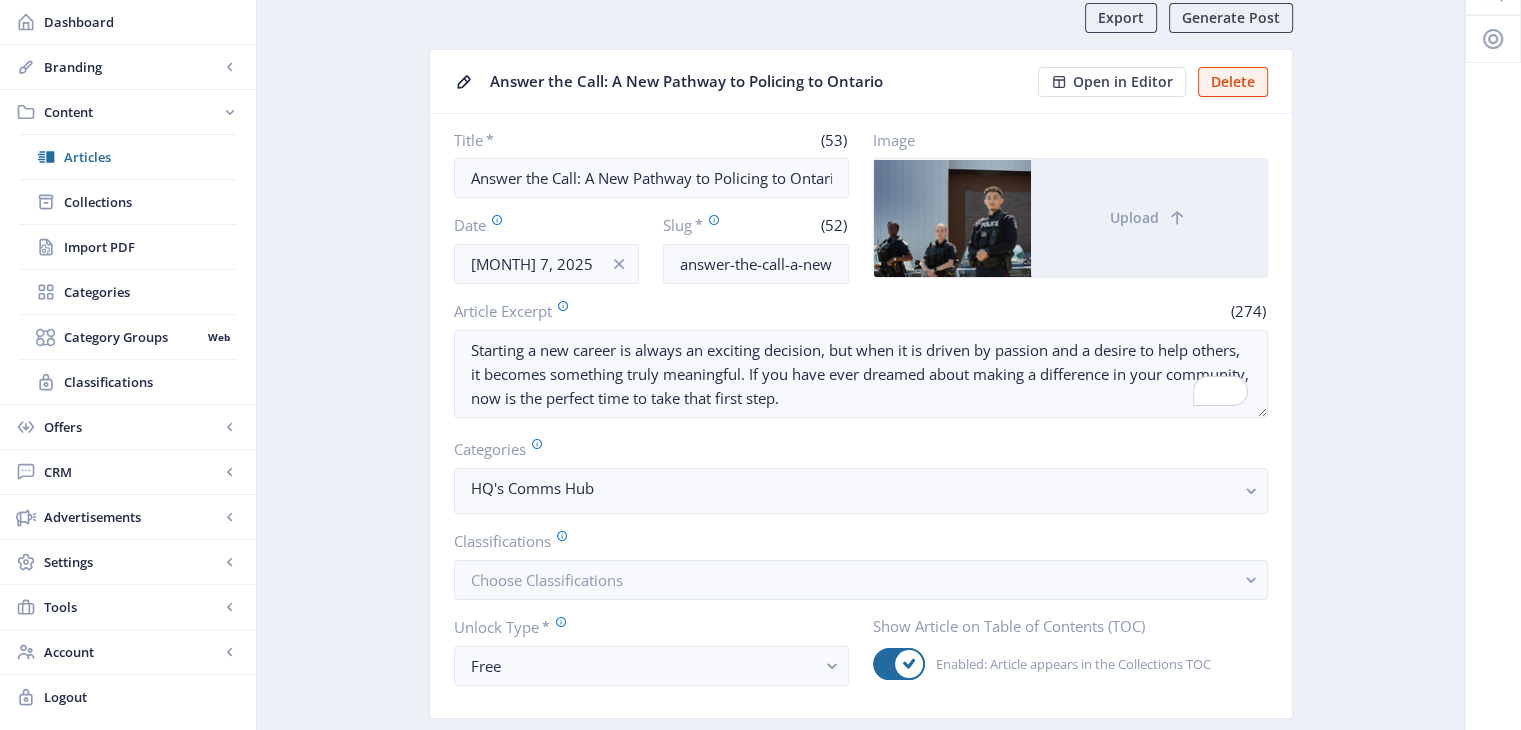 scroll, scrollTop: 0, scrollLeft: 0, axis: both 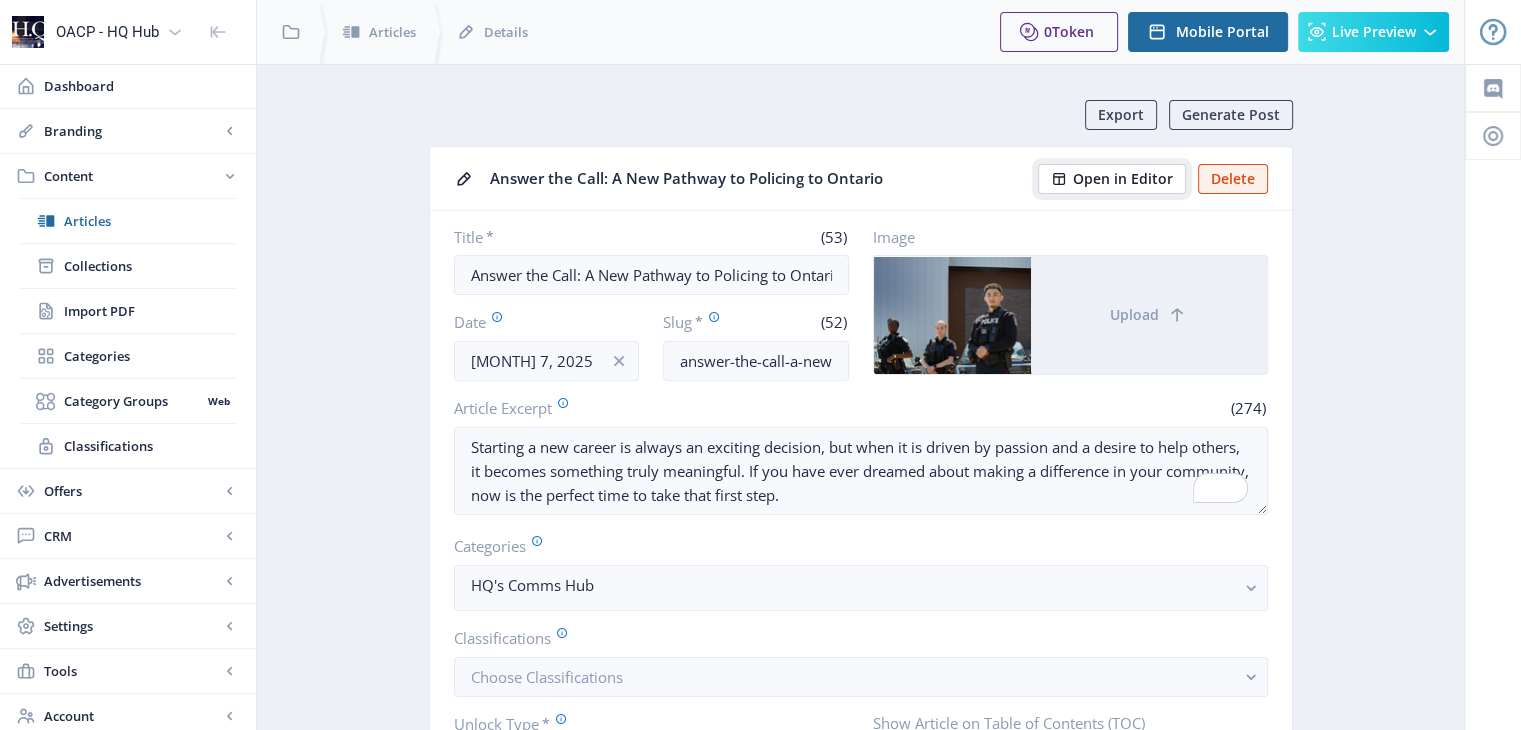 click on "Open in Editor" at bounding box center [1123, 179] 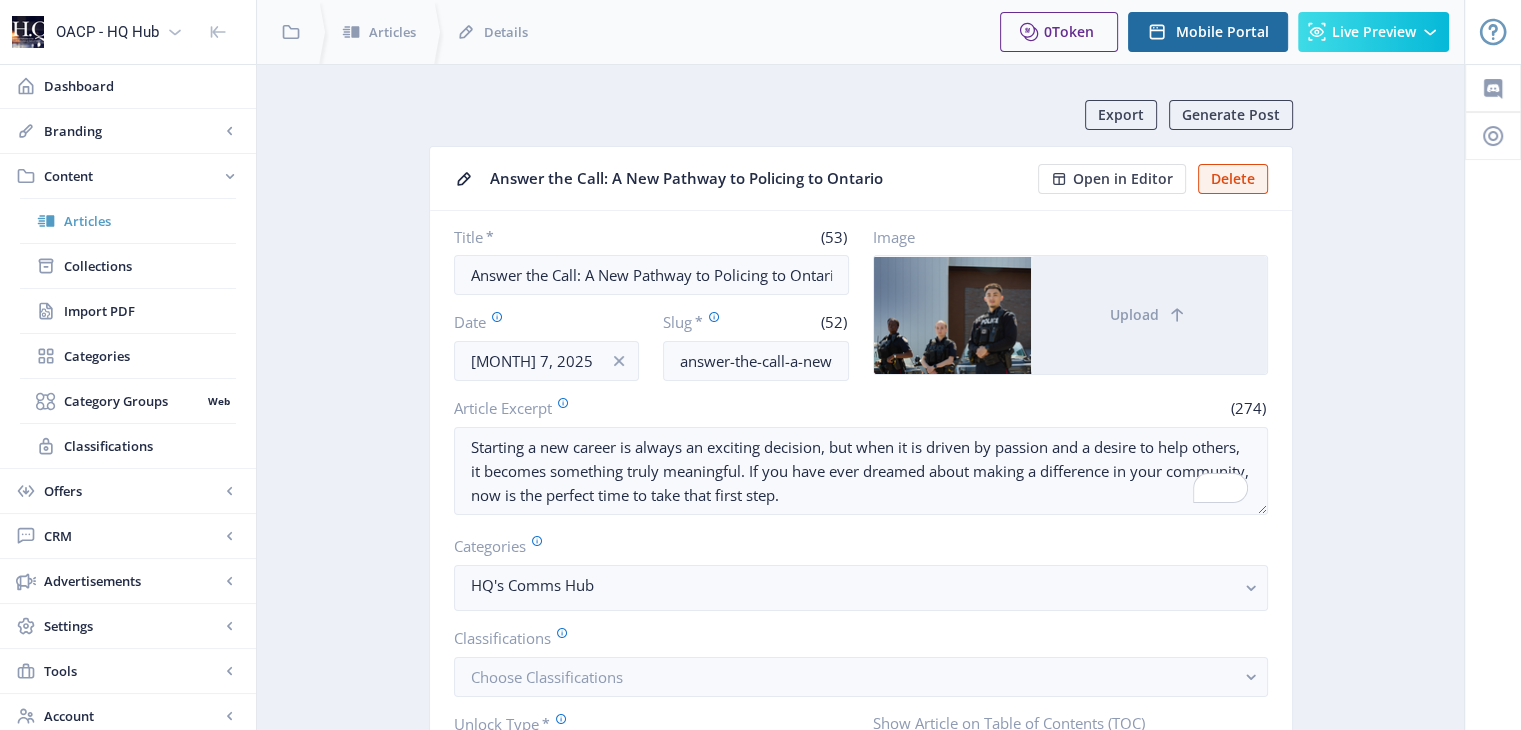 click on "Articles" at bounding box center (150, 221) 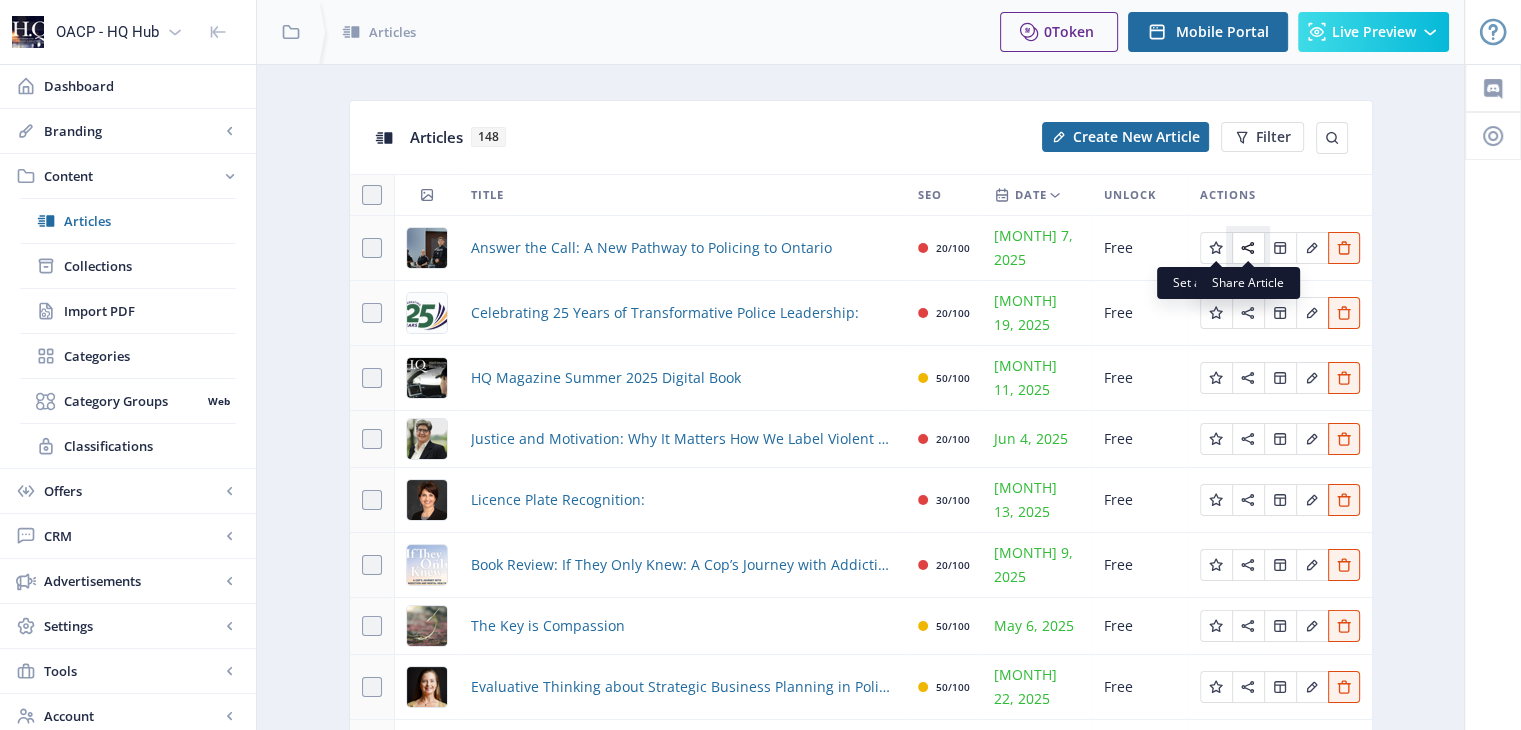 click at bounding box center (1215, 247) 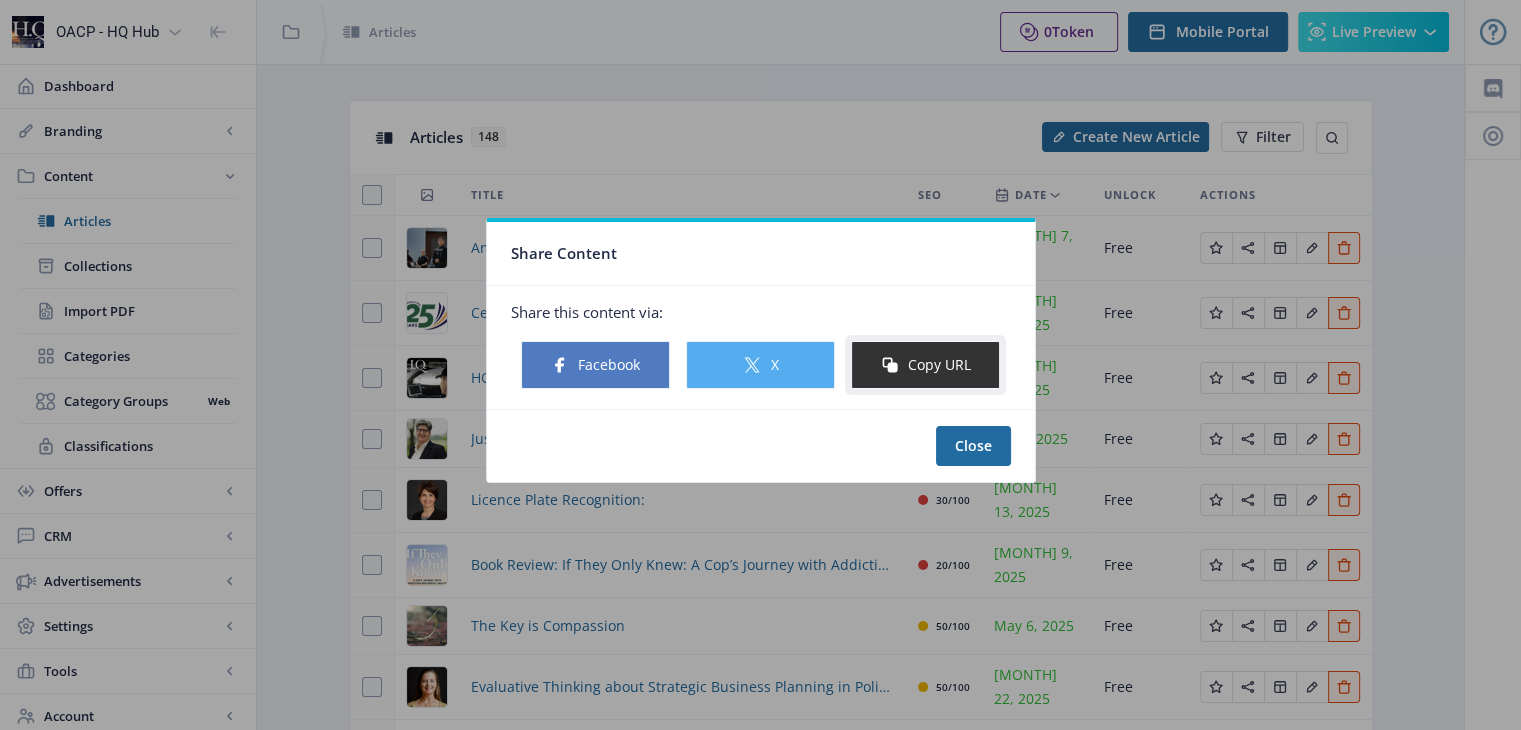 click on "Copy URL" at bounding box center (925, 365) 